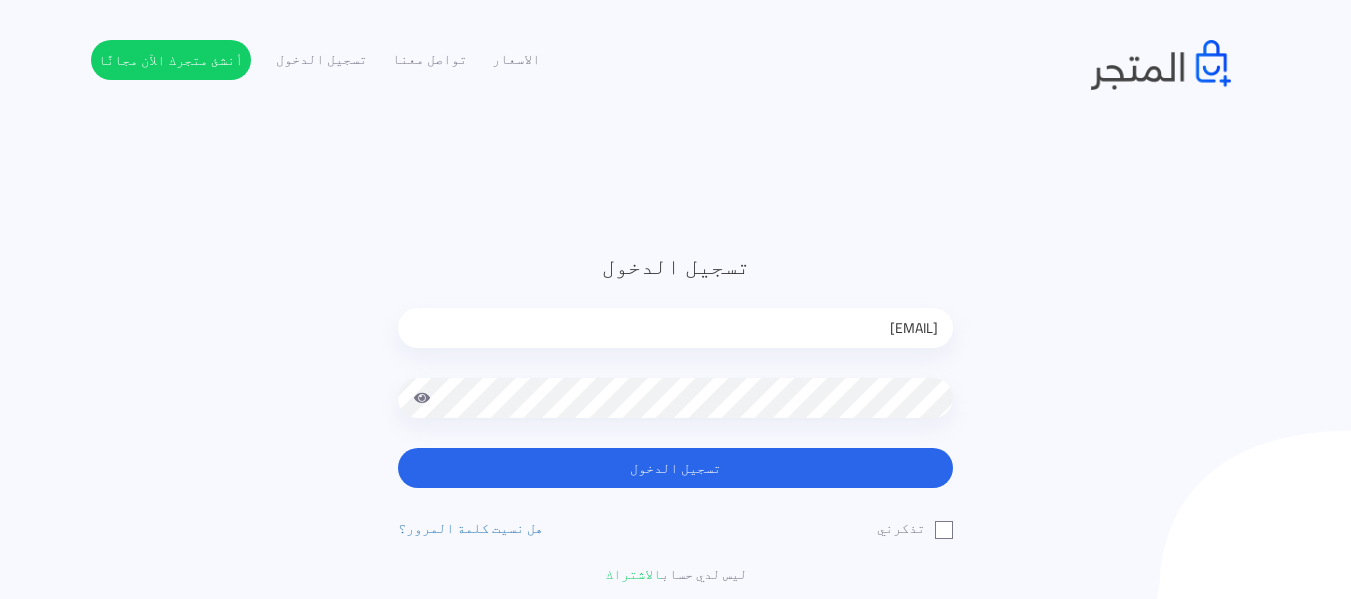 scroll, scrollTop: 0, scrollLeft: 0, axis: both 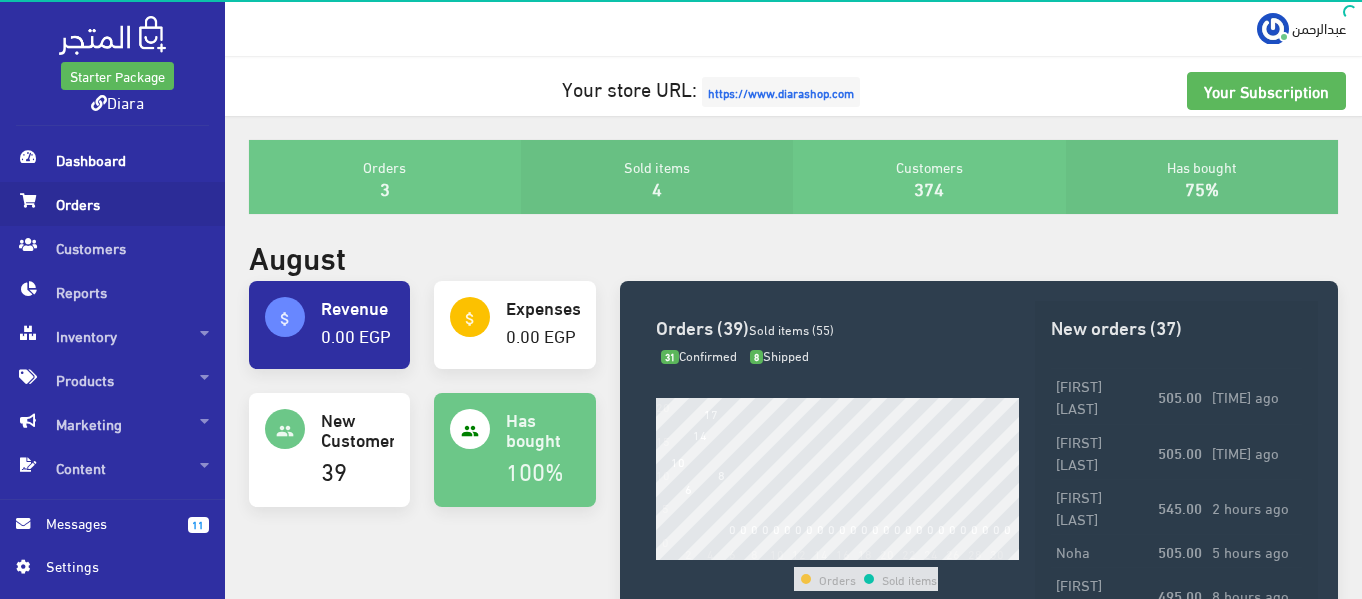 click on "Orders" at bounding box center (112, 204) 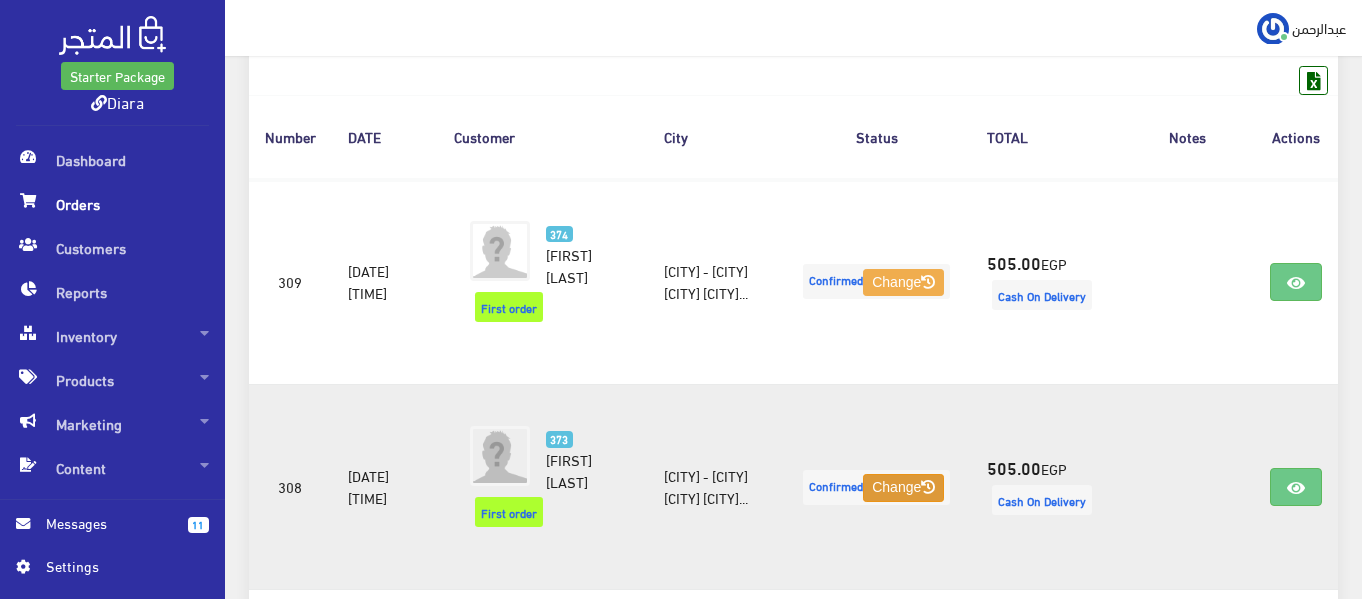 scroll, scrollTop: 300, scrollLeft: 0, axis: vertical 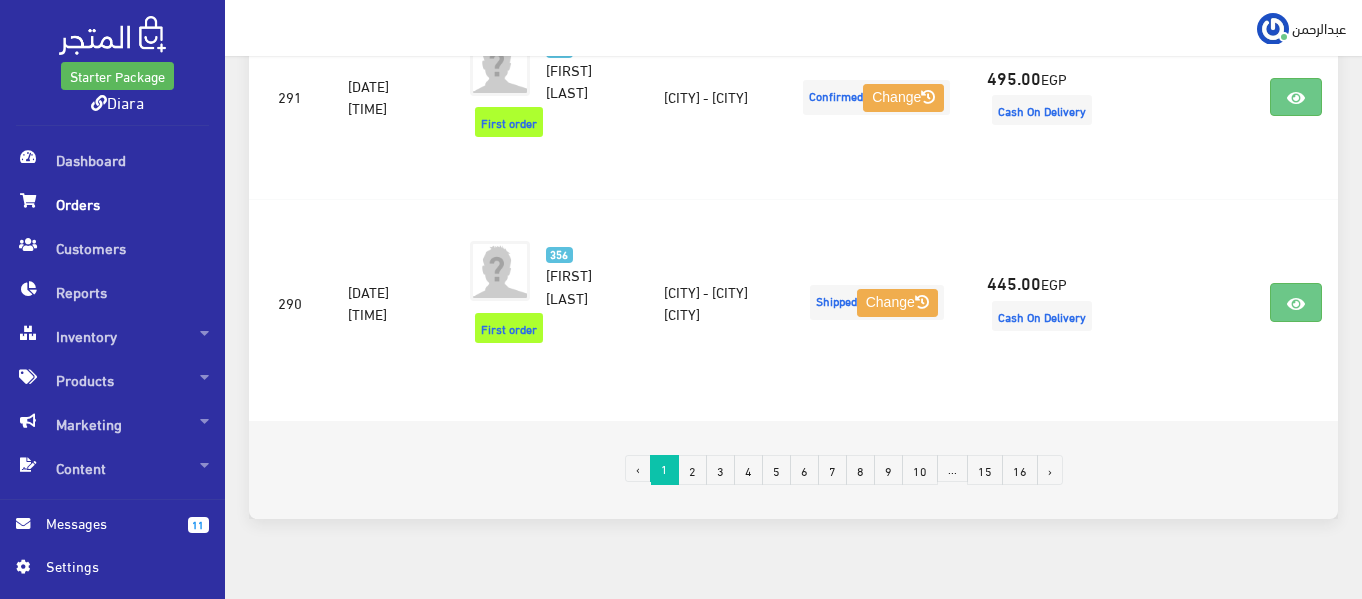 click on "1" at bounding box center [664, 468] 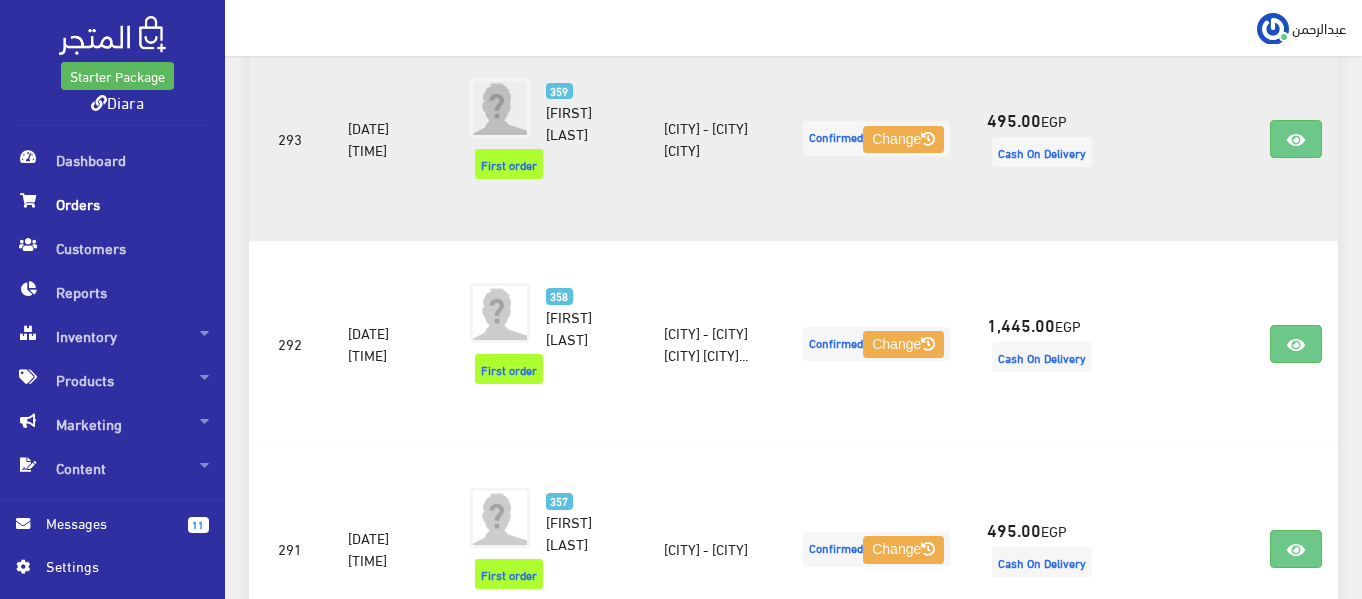 scroll, scrollTop: 3986, scrollLeft: 0, axis: vertical 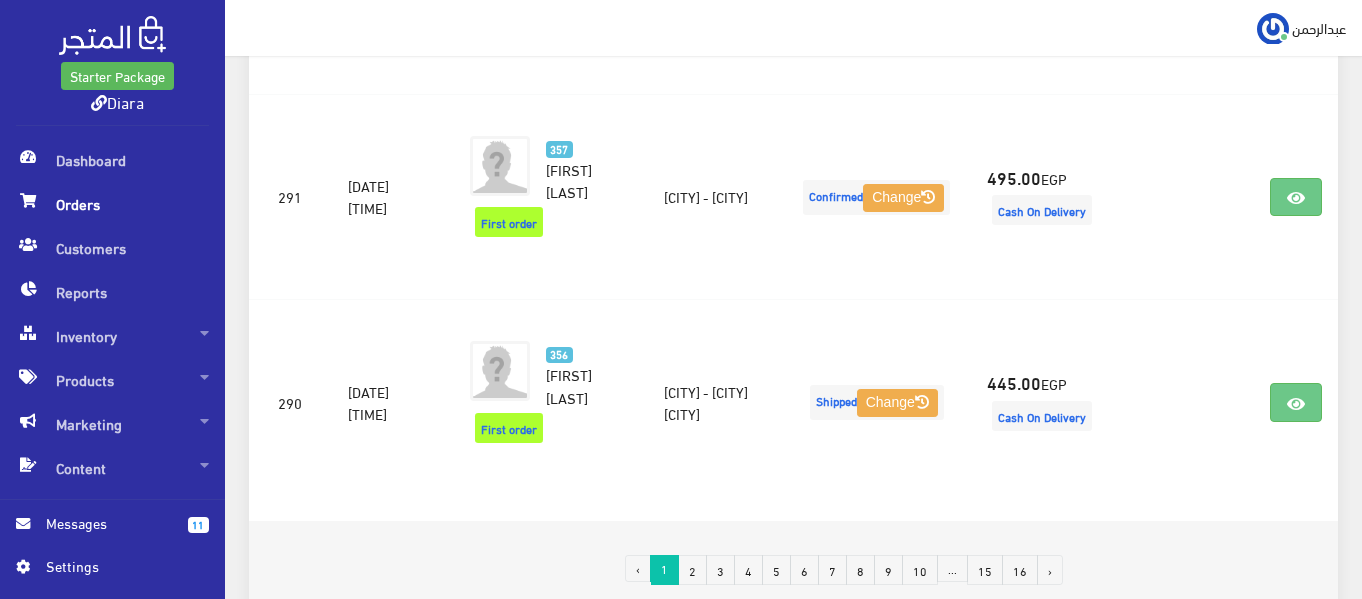 click on "2" at bounding box center [692, 570] 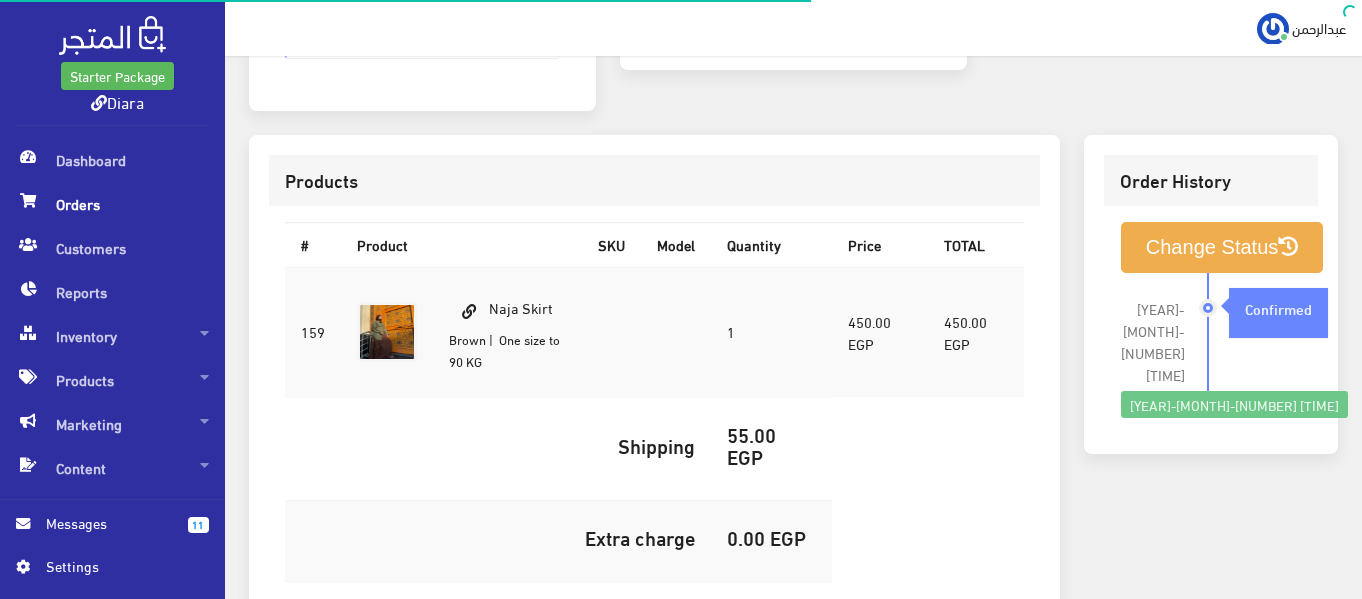 scroll, scrollTop: 522, scrollLeft: 0, axis: vertical 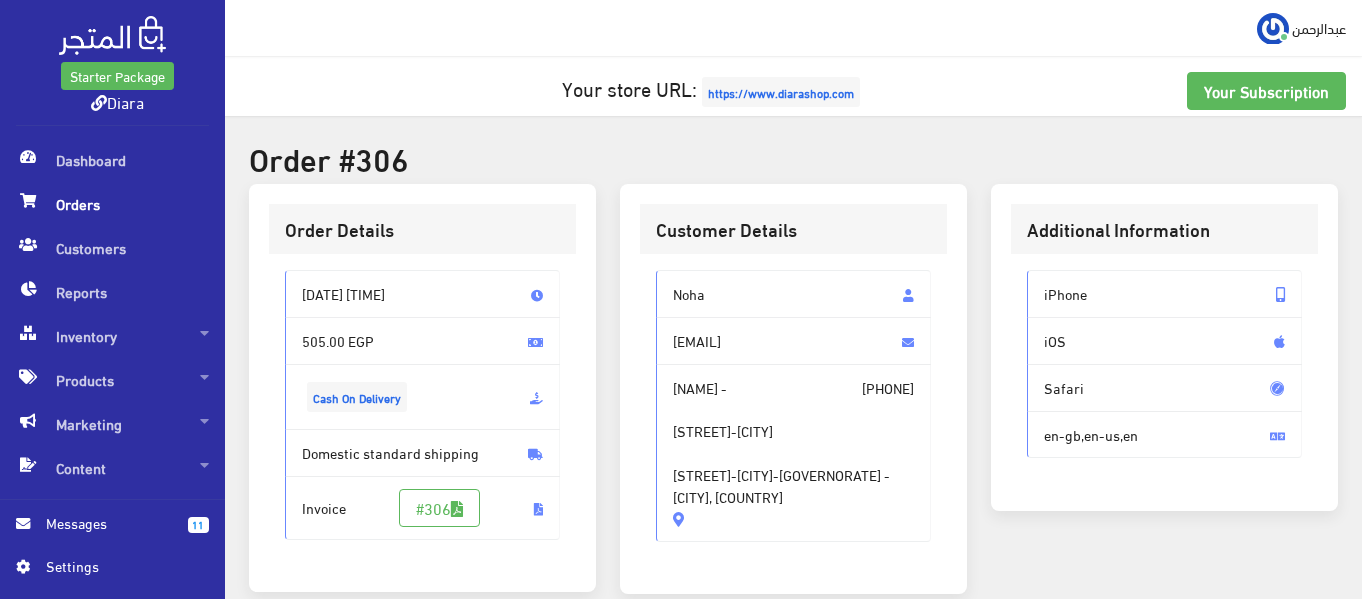 click on "Noha" at bounding box center [793, 294] 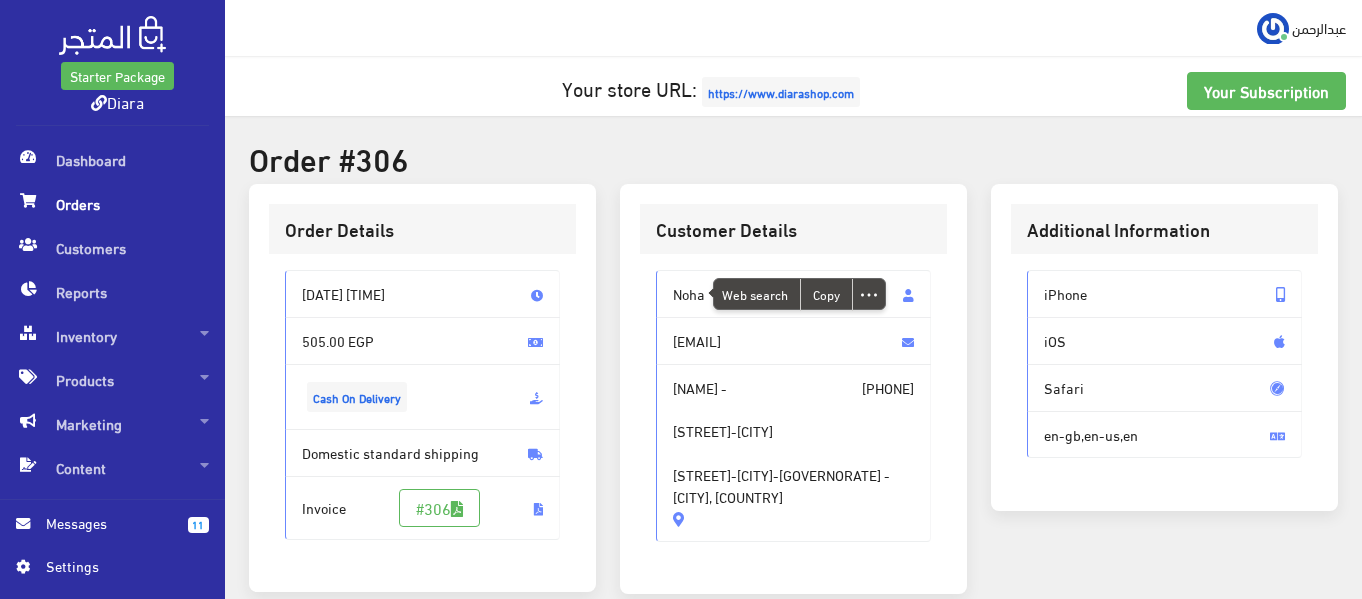 copy on "Noha" 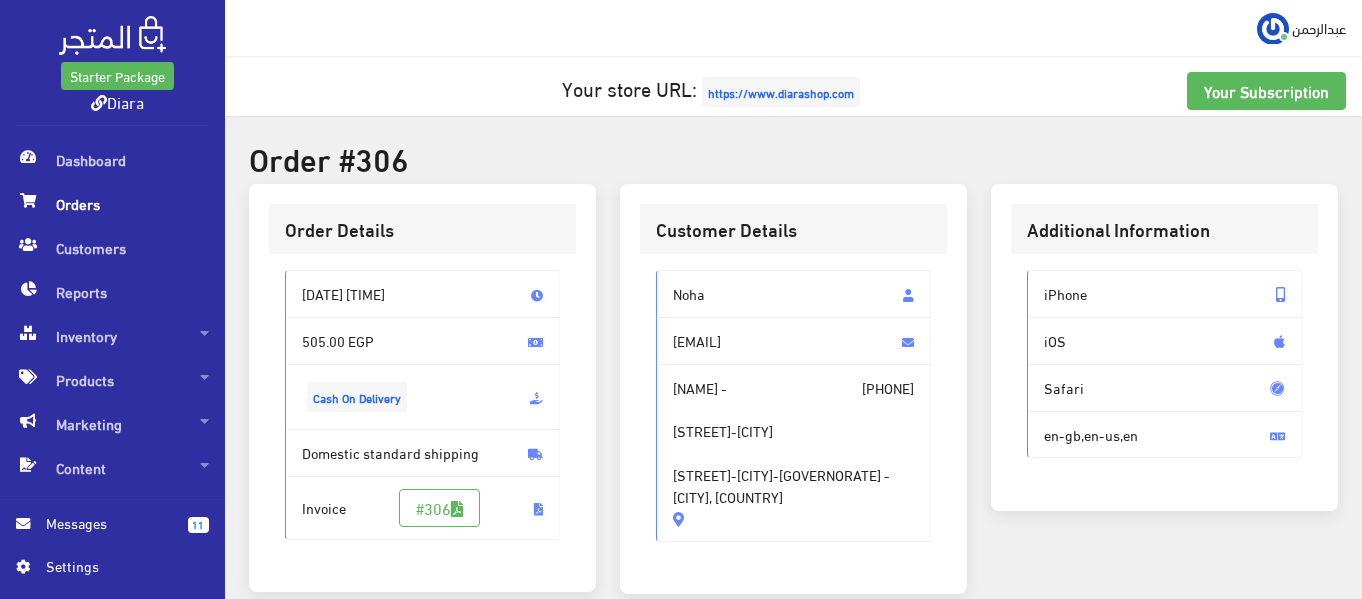 drag, startPoint x: 828, startPoint y: 382, endPoint x: 922, endPoint y: 385, distance: 94.04786 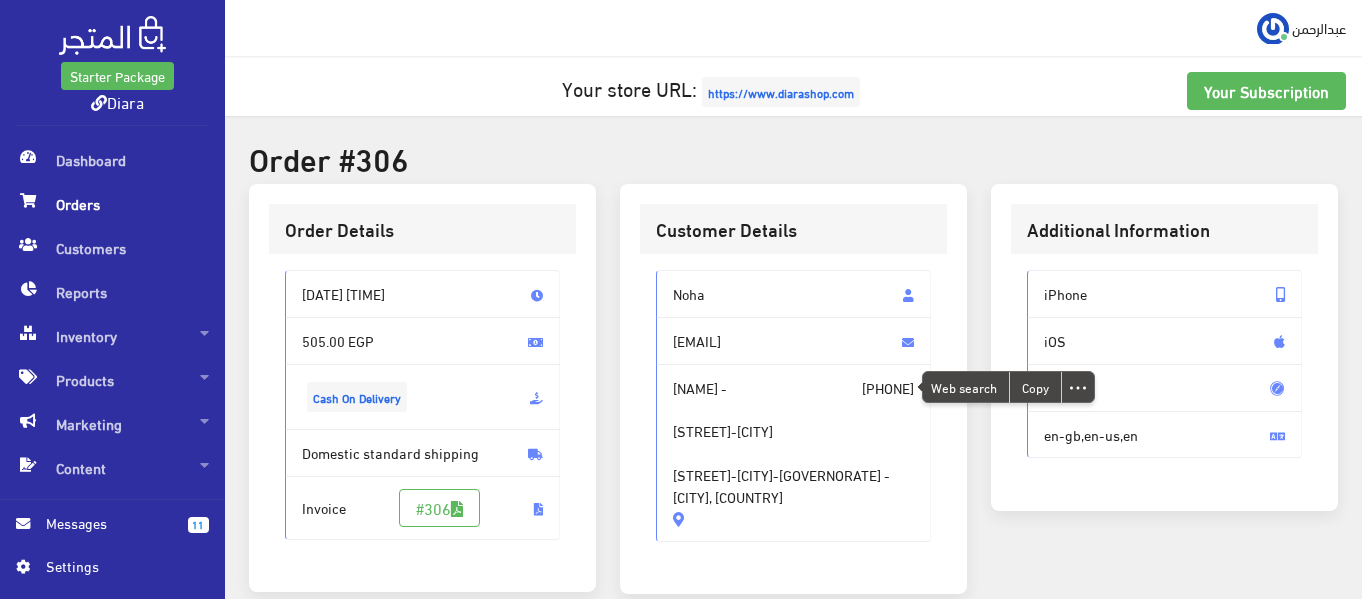 copy on "01124522337" 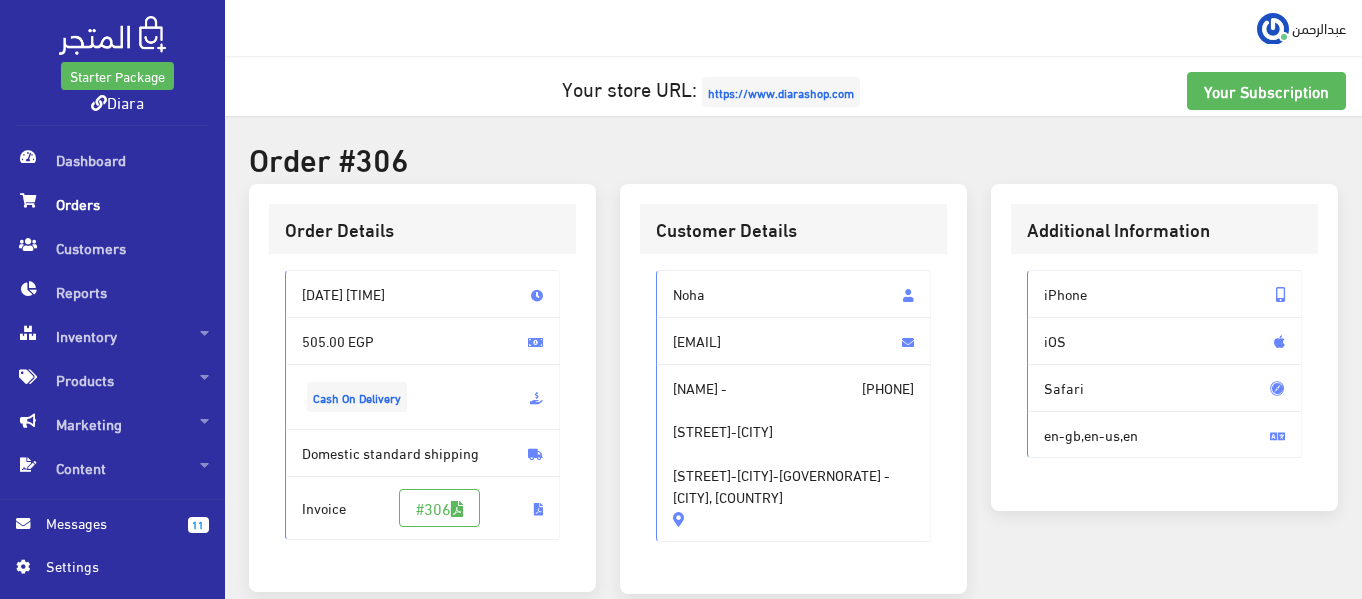 click on "شارع ميت غمر-المنصورة
بشلا البر الغربي-ميت غمر-الدقهلية - Al Mansourah, Egypt" at bounding box center [793, 453] 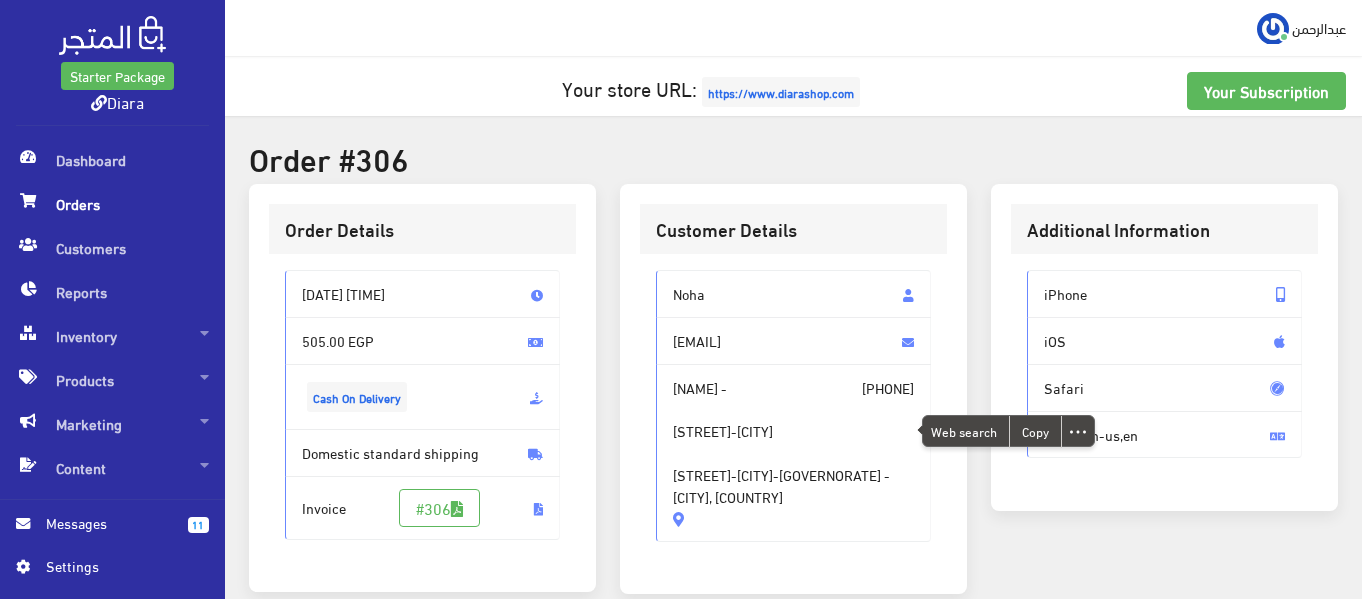 click on "شارع ميت غمر-المنصورة
بشلا البر الغربي-ميت غمر-الدقهلية - Al Mansourah, Egypt" at bounding box center (793, 453) 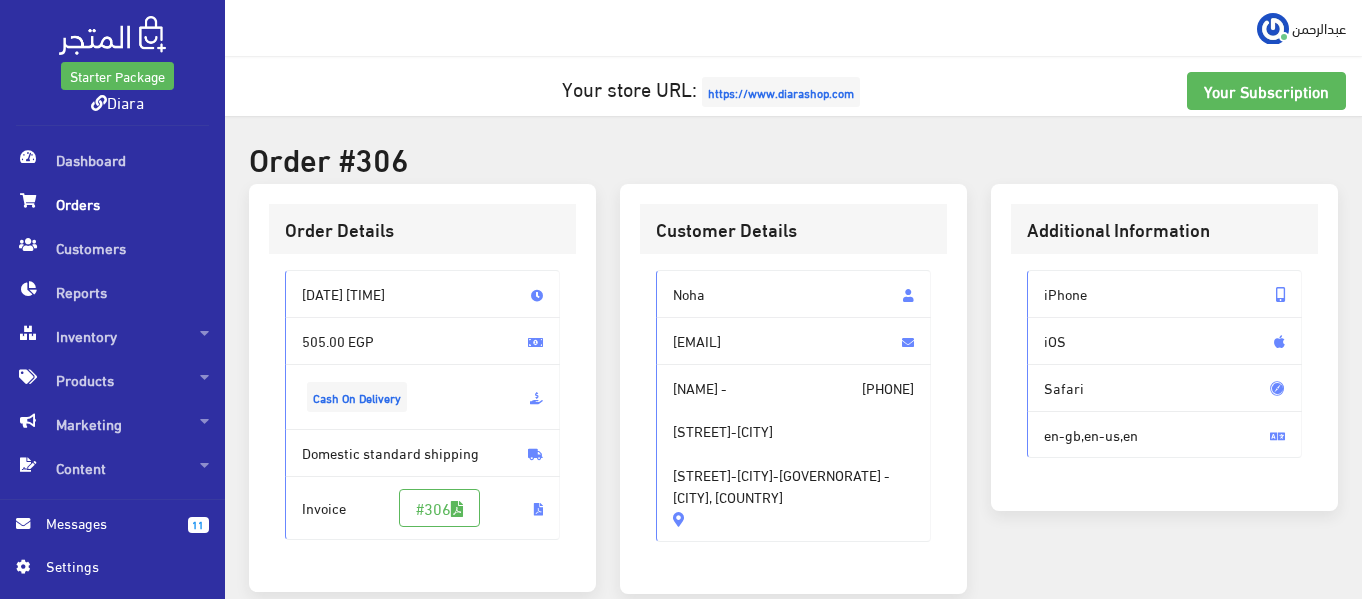 click on "شارع ميت غمر-المنصورة
بشلا البر الغربي-ميت غمر-الدقهلية - Al Mansourah, Egypt" at bounding box center (793, 453) 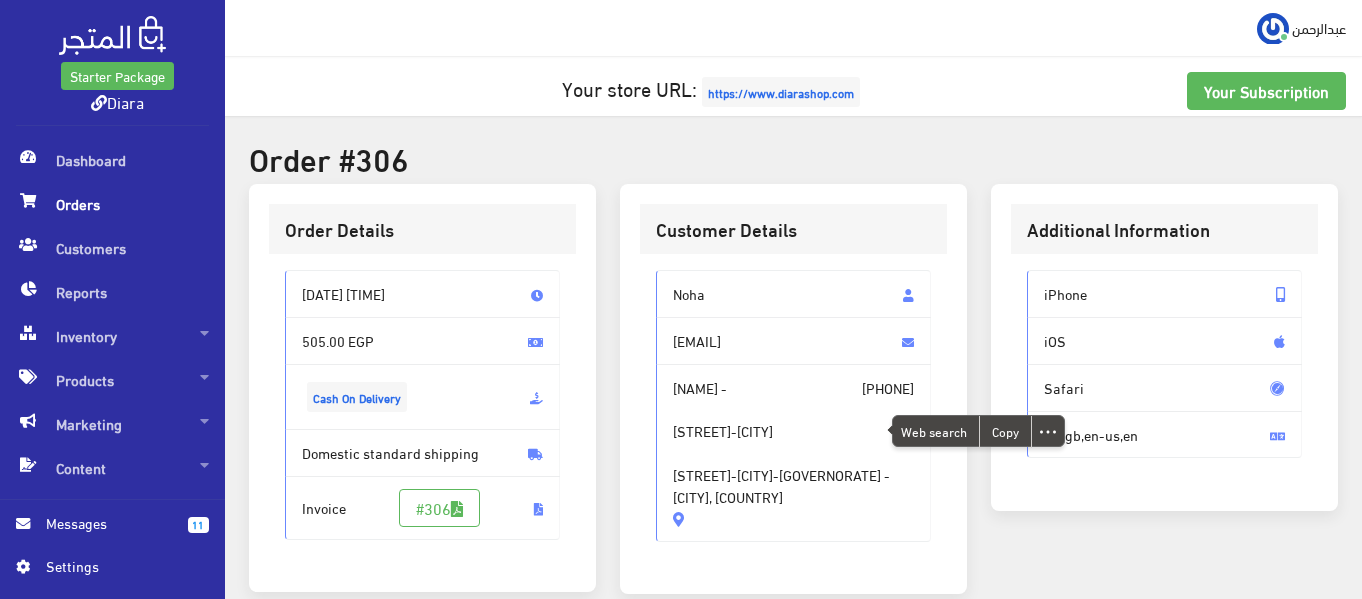 click on "شارع ميت غمر-المنصورة
بشلا البر الغربي-ميت غمر-الدقهلية - Al Mansourah, Egypt" at bounding box center [793, 453] 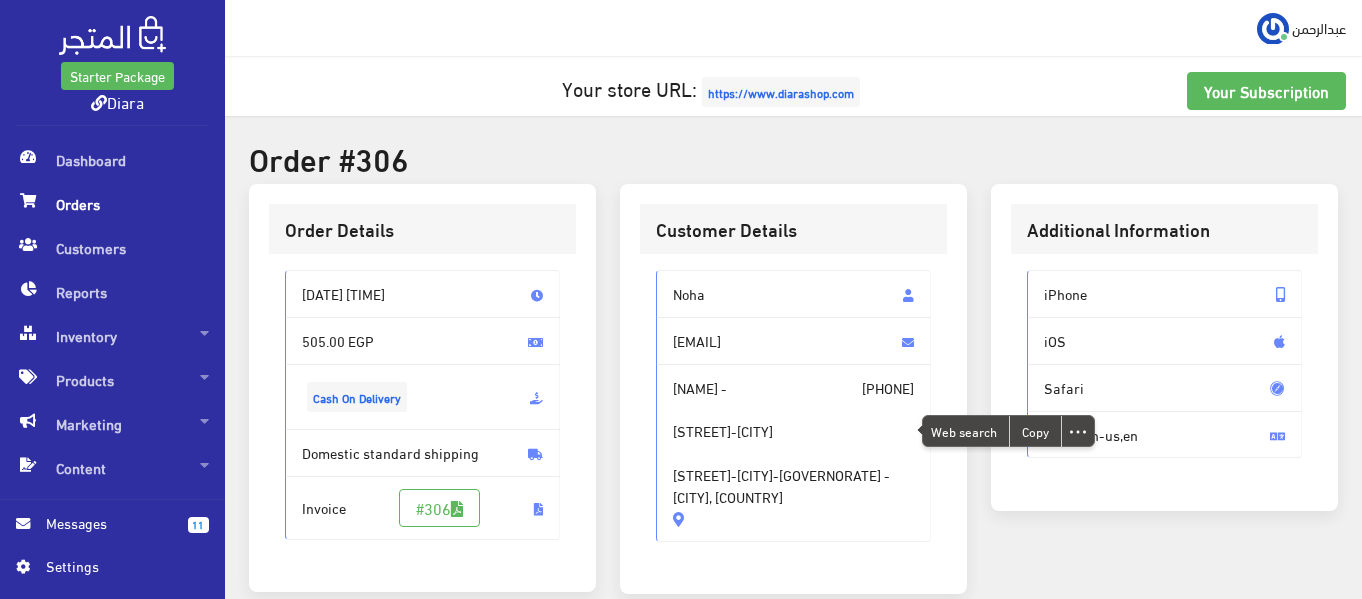 copy on "شارع ميت غمر-المنصورة" 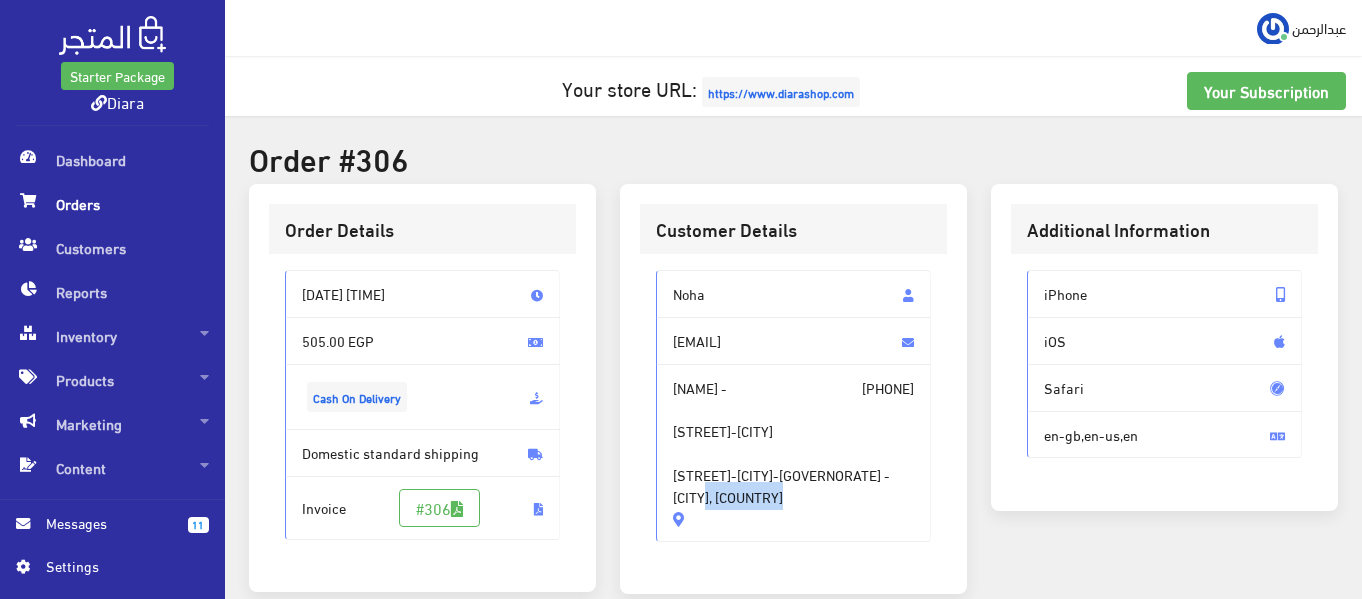 click on "شارع ميت غمر-المنصورة
بشلا البر الغربي-ميت غمر-الدقهلية - Al Mansourah, Egypt" at bounding box center [793, 453] 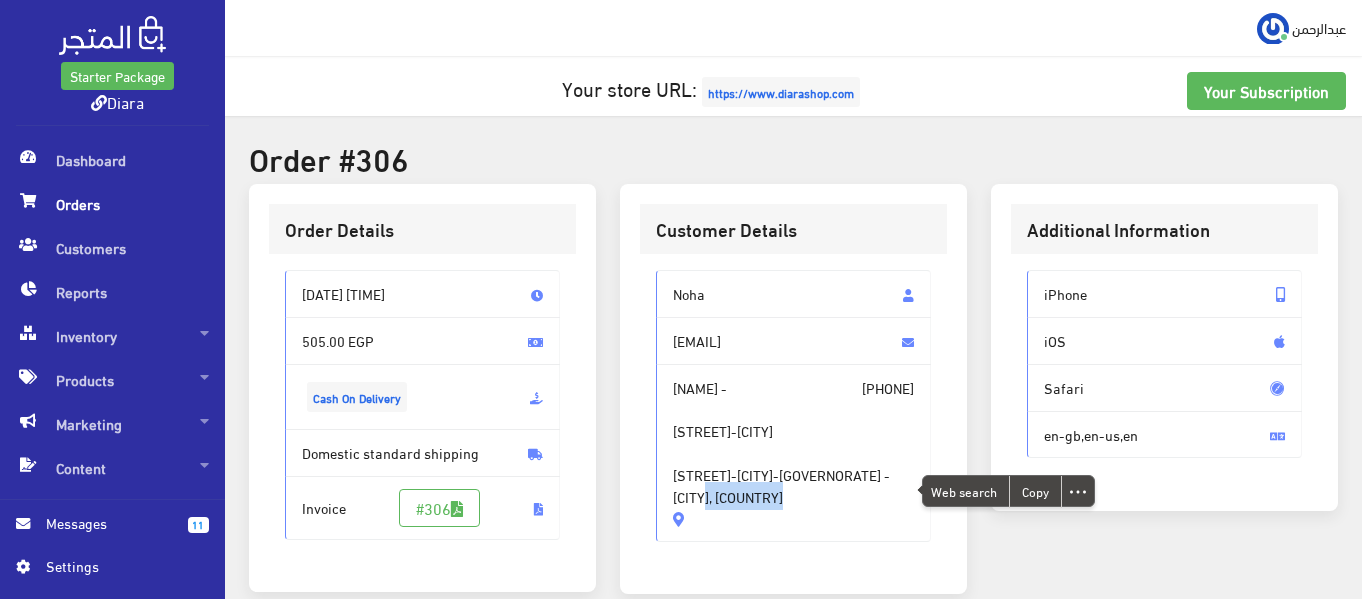 copy on "بشلا البر الغربي-ميت غمر-الدقهلية - Al Mansourah, Egypt" 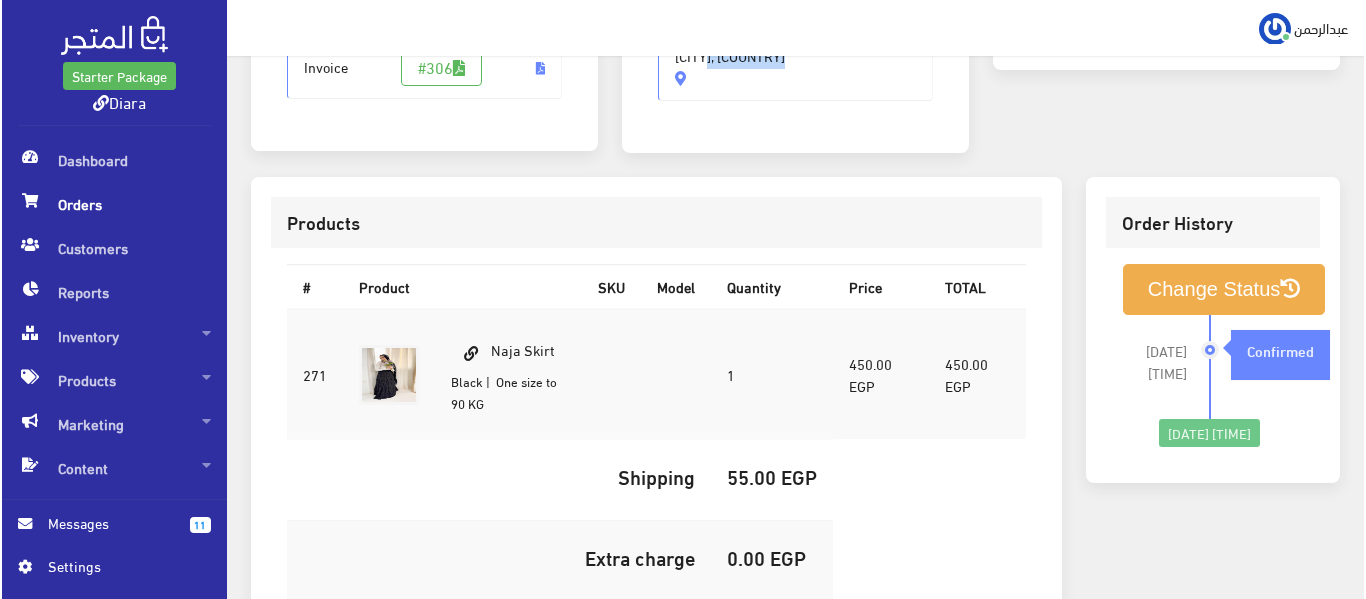 scroll, scrollTop: 432, scrollLeft: 0, axis: vertical 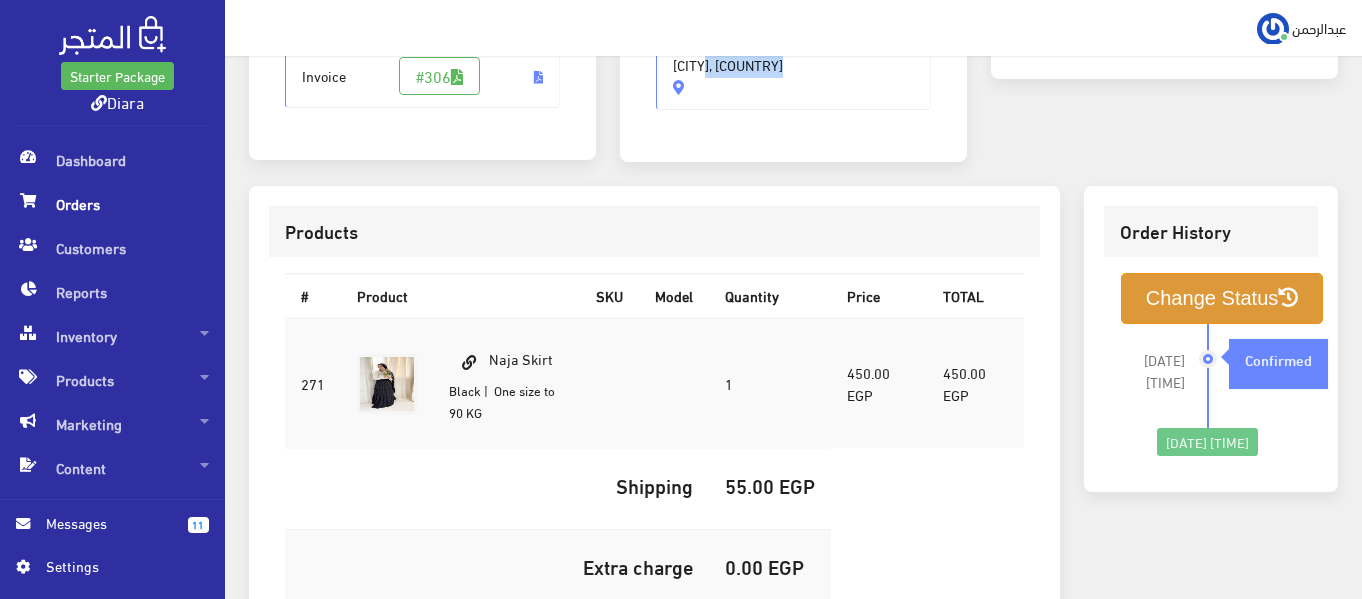 click on "Change Status" at bounding box center [1222, 298] 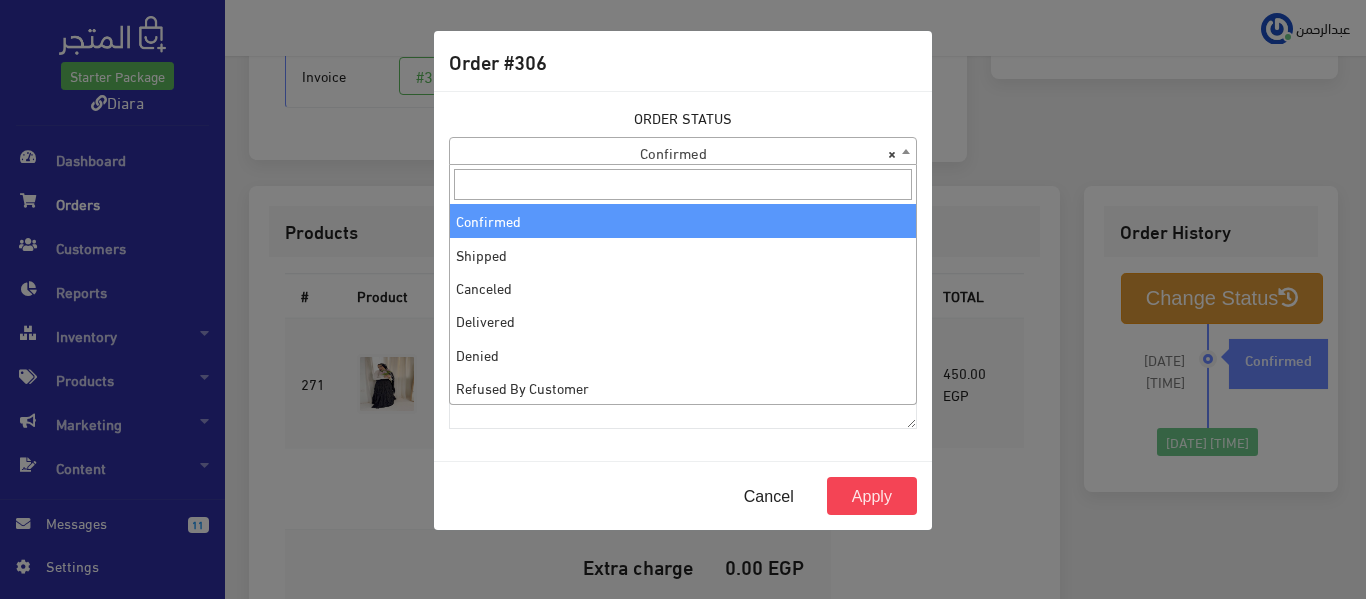 click on "× Confirmed" at bounding box center (683, 152) 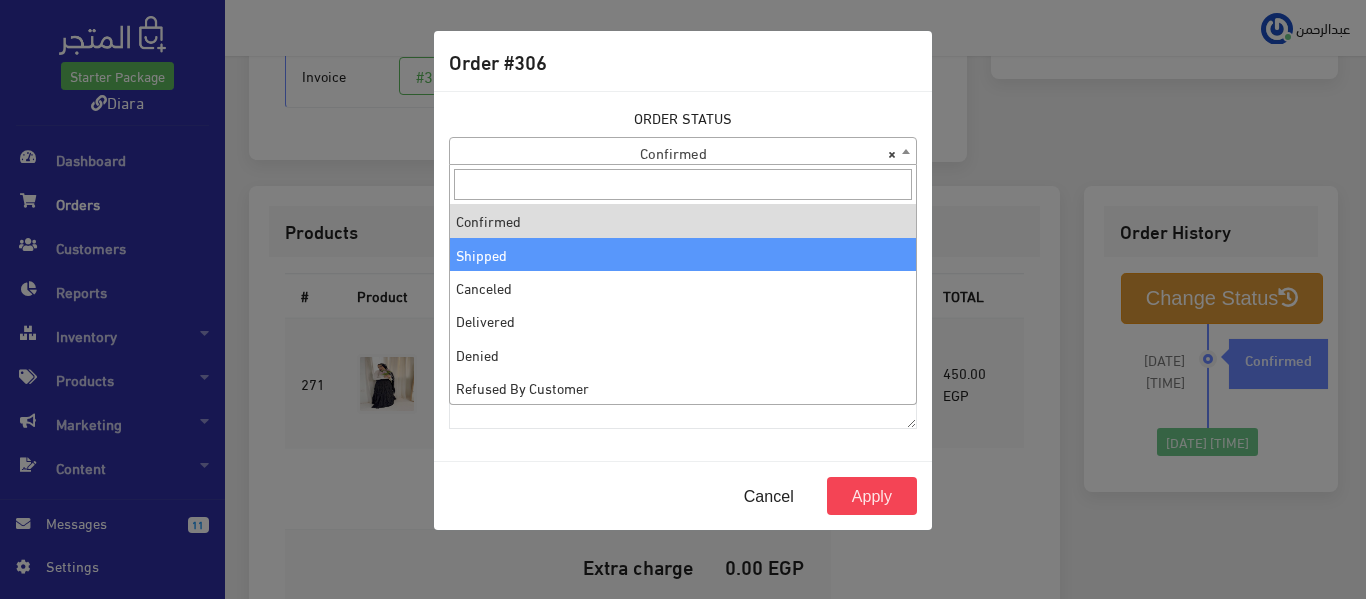 select on "2" 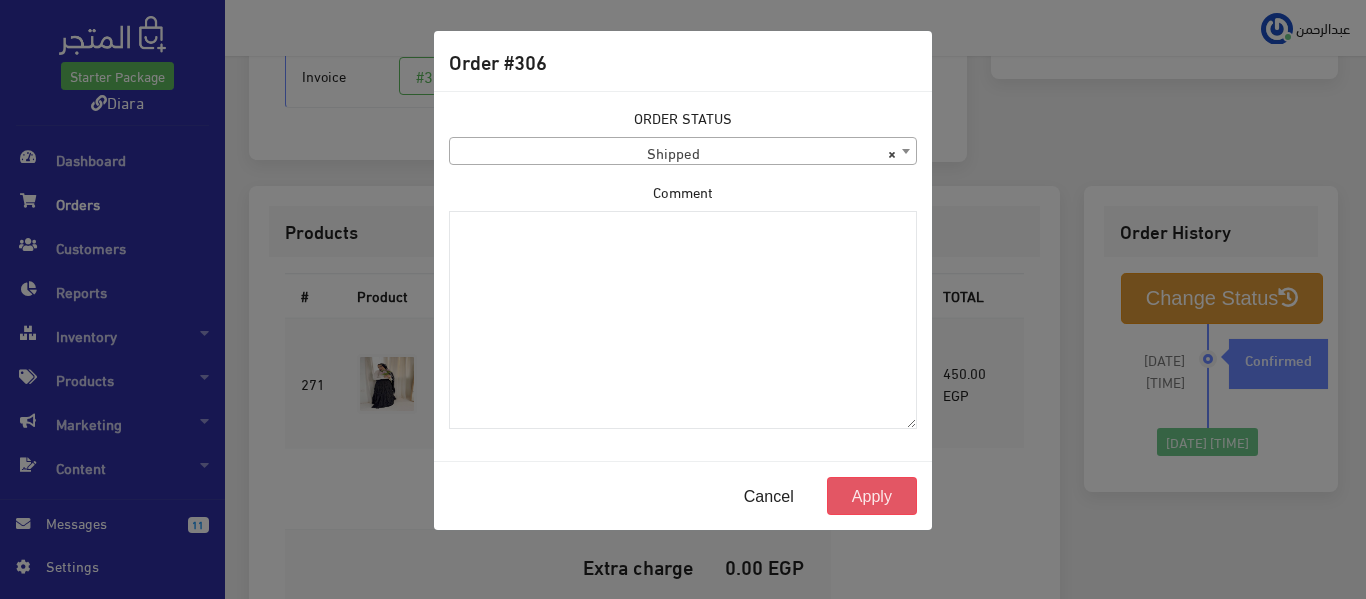 click on "Apply" at bounding box center [872, 496] 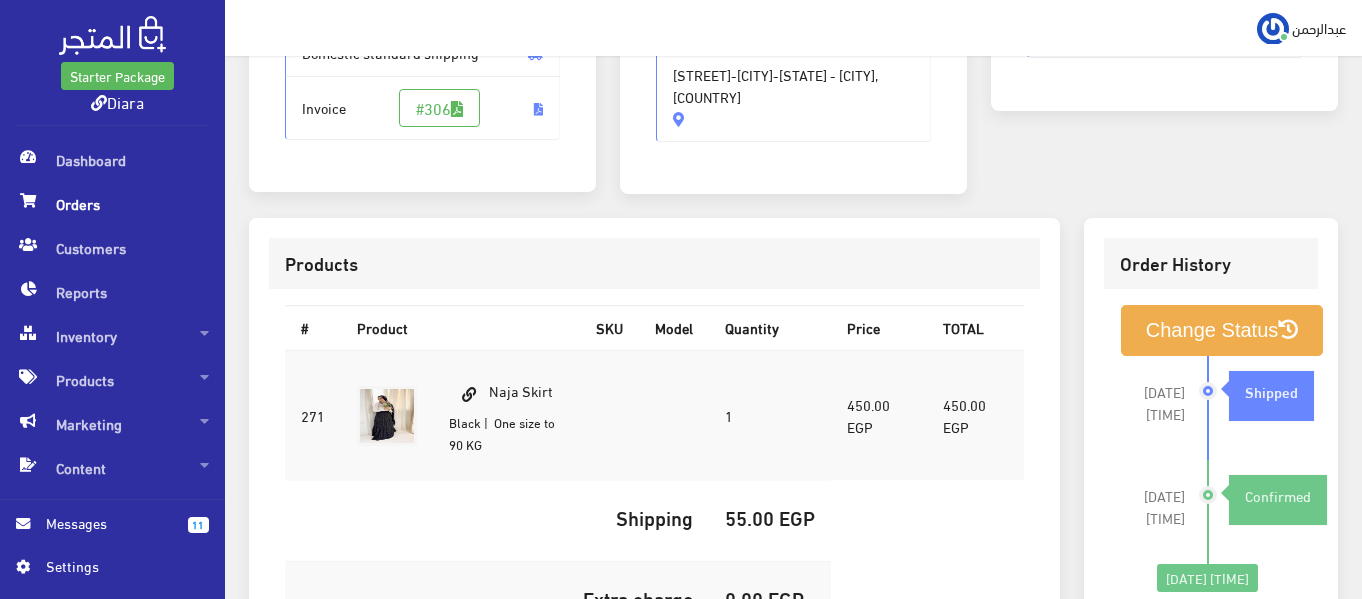 scroll, scrollTop: 0, scrollLeft: 0, axis: both 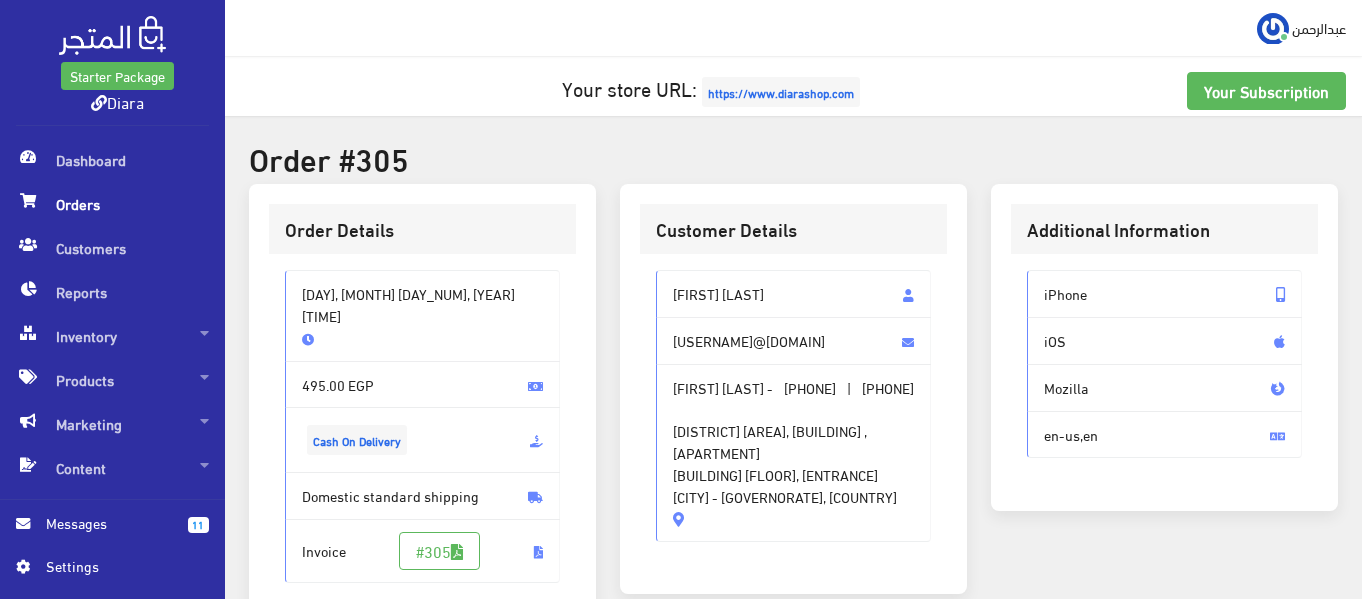 click on "[FIRST] [LAST]" at bounding box center [793, 294] 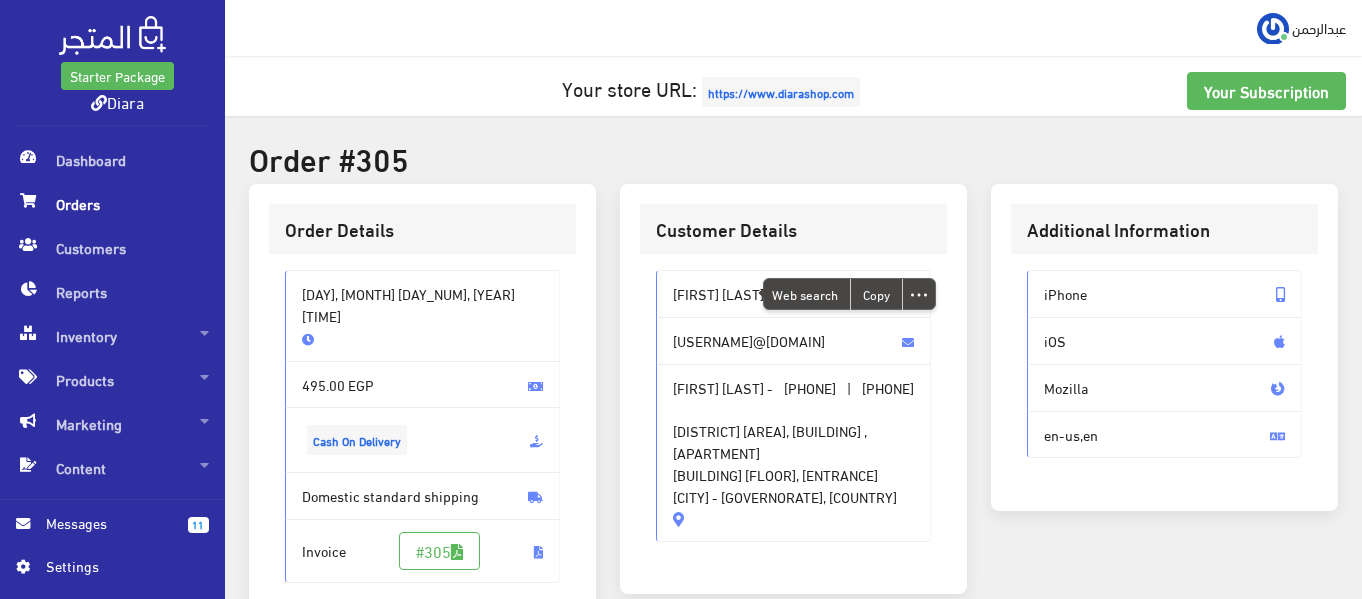 click on "[FIRST] [LAST]" at bounding box center (793, 294) 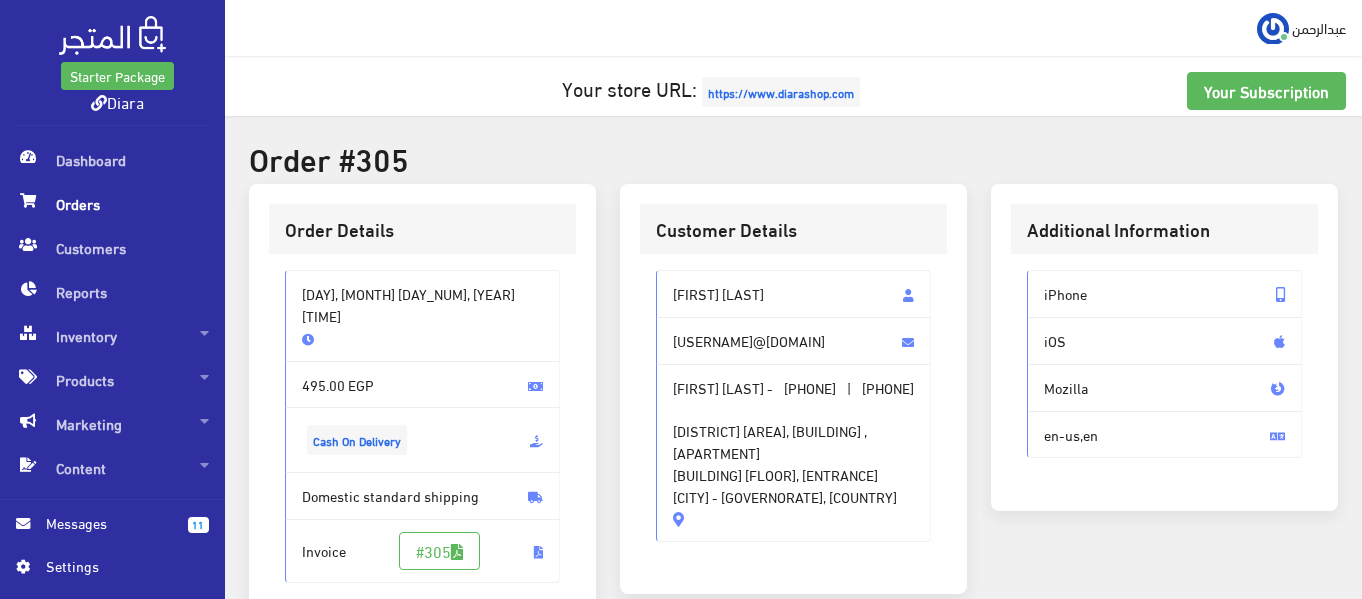 drag, startPoint x: 804, startPoint y: 384, endPoint x: 889, endPoint y: 397, distance: 85.98837 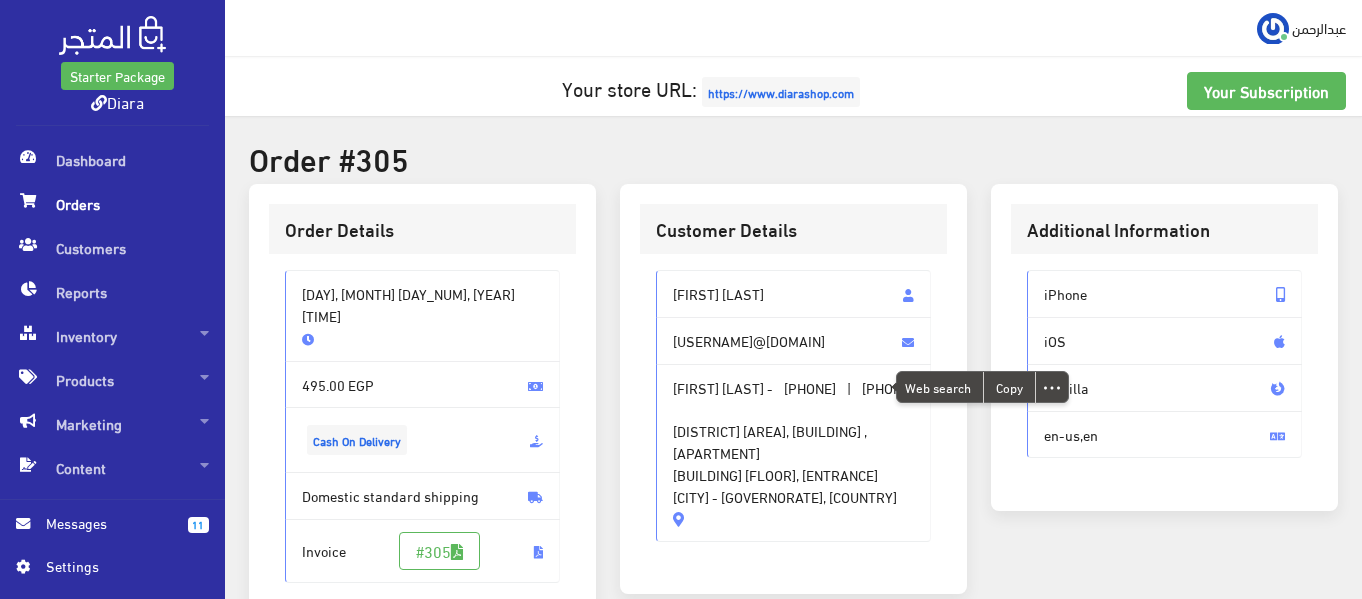 copy on "[PHONE]" 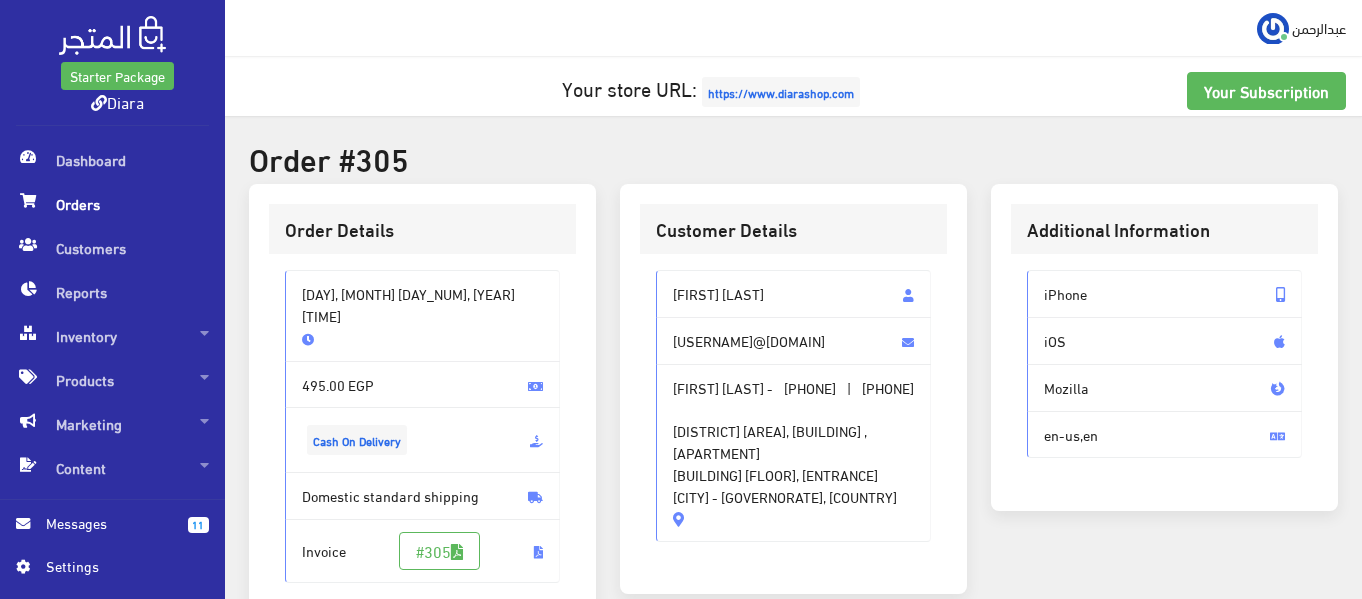 click on "[DISTRICT] [AREA], [BUILDING] , [APARTMENT]
[BUILDING] [FLOOR], [ENTRANCE]
[CITY] - [GOVERNORATE], [COUNTRY]" at bounding box center (793, 453) 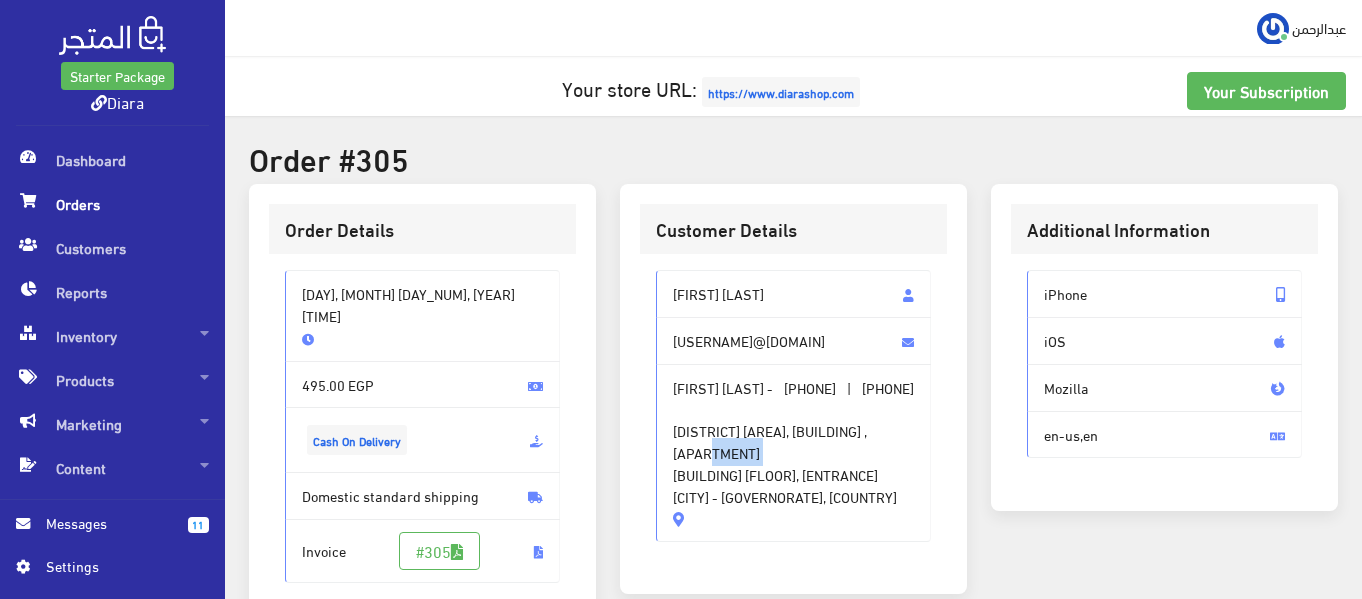 click on "[DISTRICT] [AREA], [BUILDING] , [APARTMENT]
[BUILDING] [FLOOR], [ENTRANCE]
[CITY] - [GOVERNORATE], [COUNTRY]" at bounding box center (793, 453) 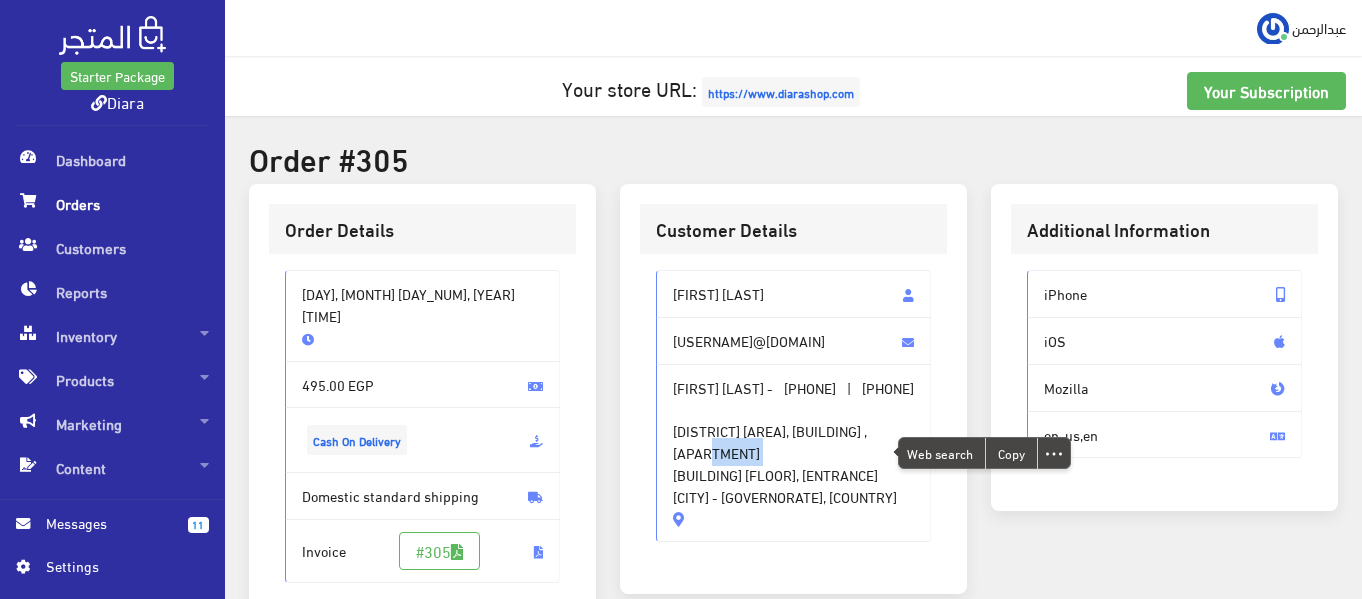 copy on "[DISTRICT] [AREA], [BUILDING] , [APARTMENT]" 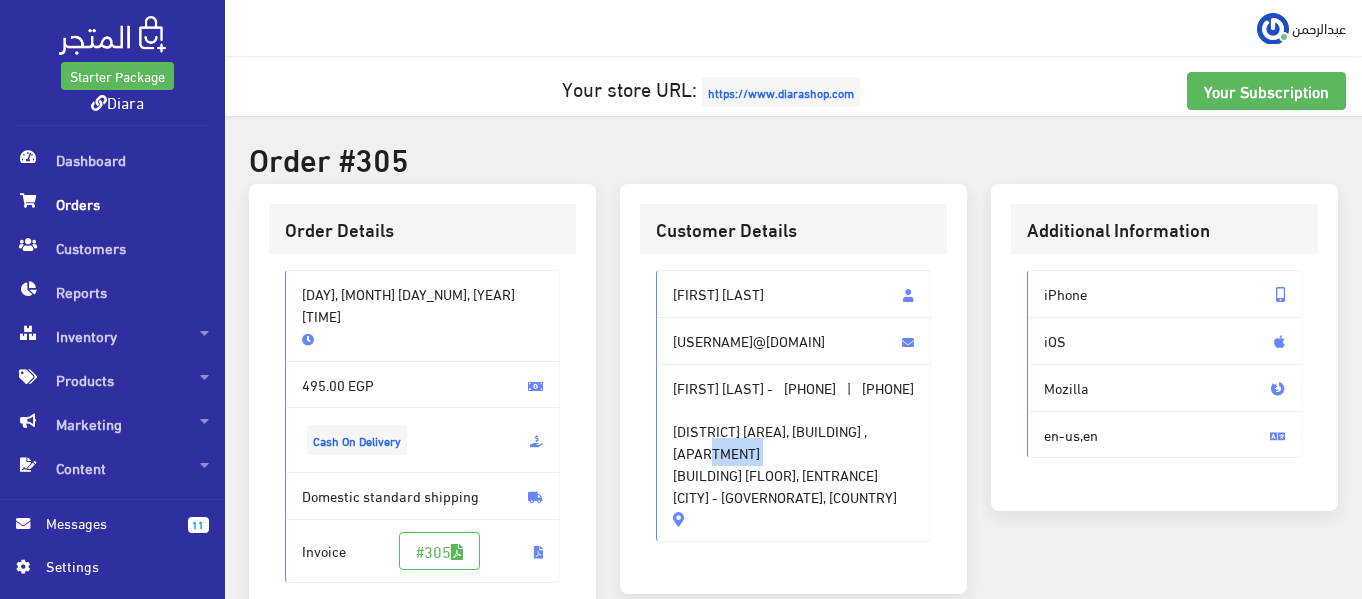 click on "[DISTRICT] [AREA], [BUILDING] , [APARTMENT]
[BUILDING] [FLOOR], [ENTRANCE]
[CITY] - [GOVERNORATE], [COUNTRY]" at bounding box center [793, 453] 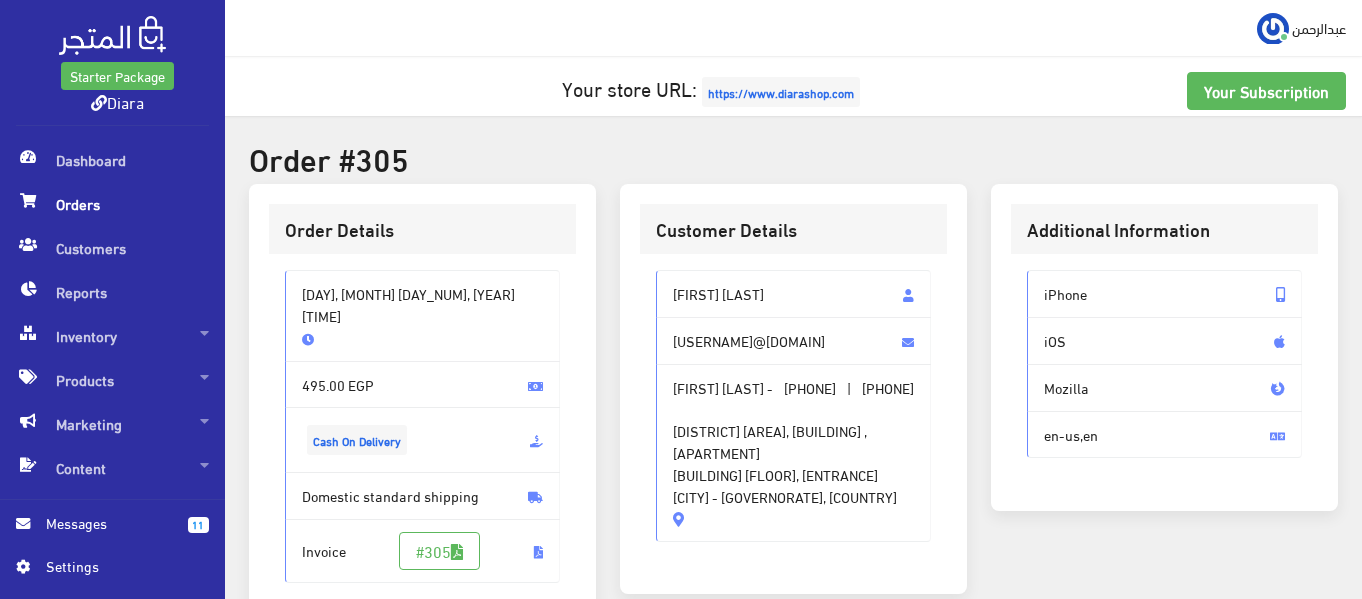 click on "[DISTRICT] [AREA], [BUILDING] , [APARTMENT]
[BUILDING] [FLOOR], [ENTRANCE]
[CITY] - [GOVERNORATE], [COUNTRY]" at bounding box center [793, 453] 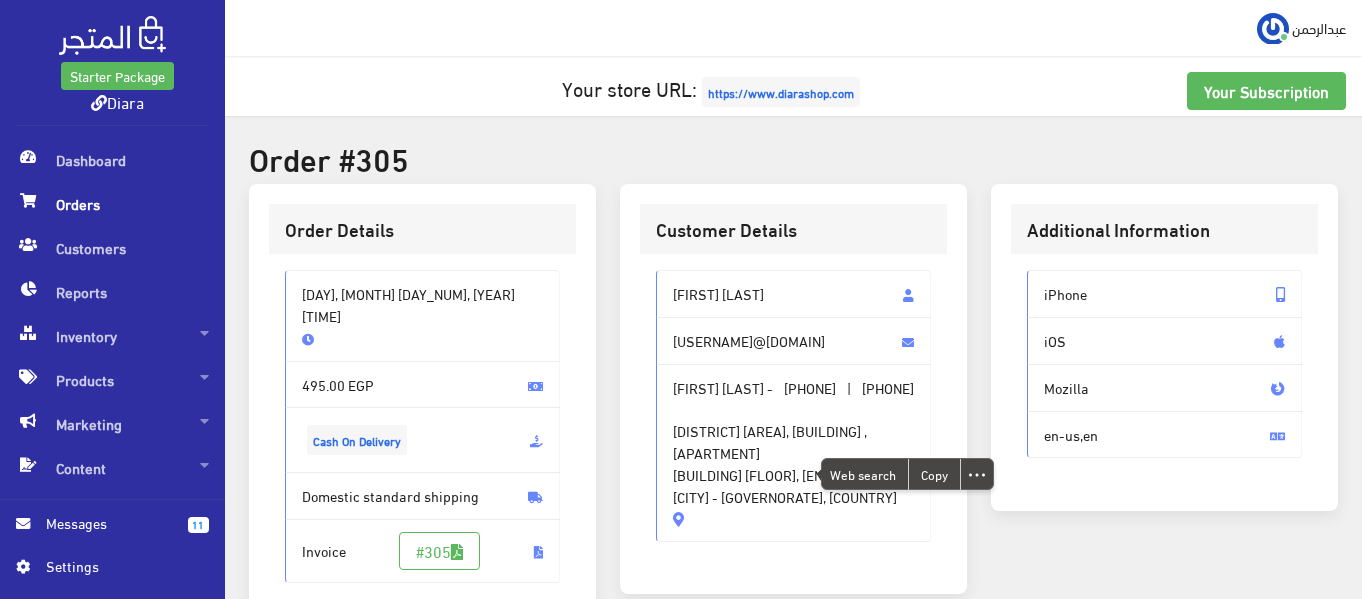 click on "[DISTRICT] [AREA], [BUILDING] , [APARTMENT]
[BUILDING] [FLOOR], [ENTRANCE]
[CITY] - [GOVERNORATE], [COUNTRY]" at bounding box center [793, 453] 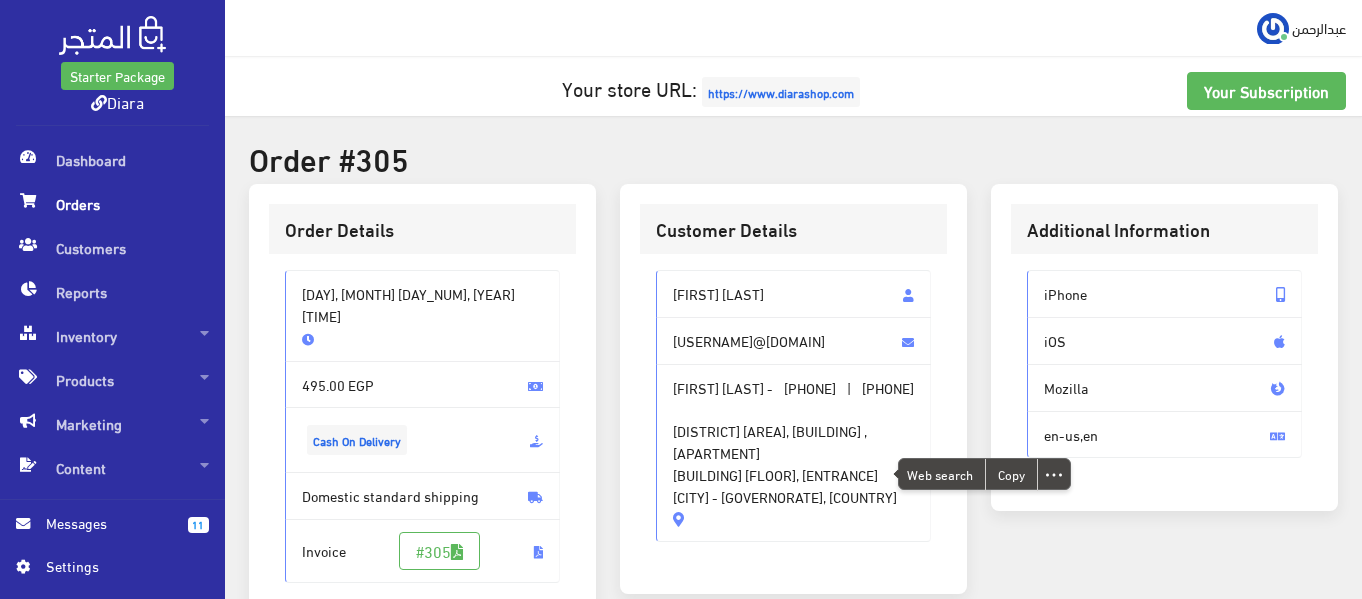 copy on "[BUILDING] [FLOOR], [ENTRANCE]" 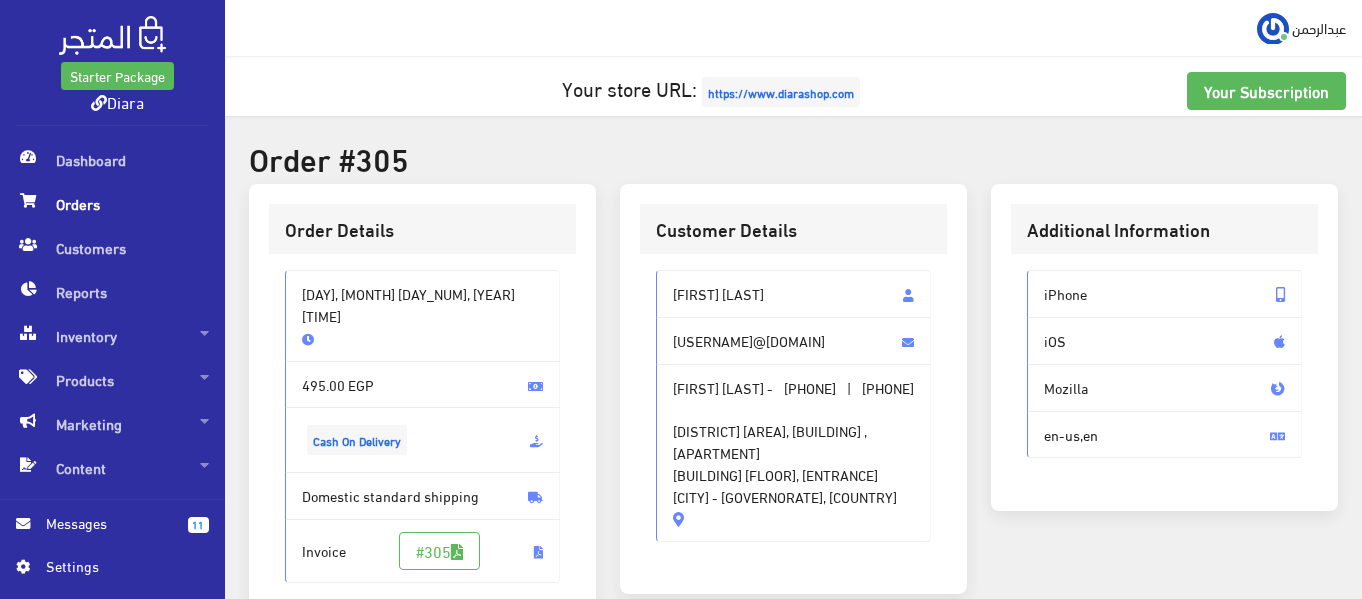 click on "[DISTRICT] [AREA], [BUILDING] , [APARTMENT]
[BUILDING] [FLOOR], [ENTRANCE]
[CITY] - [GOVERNORATE], [COUNTRY]" at bounding box center (793, 453) 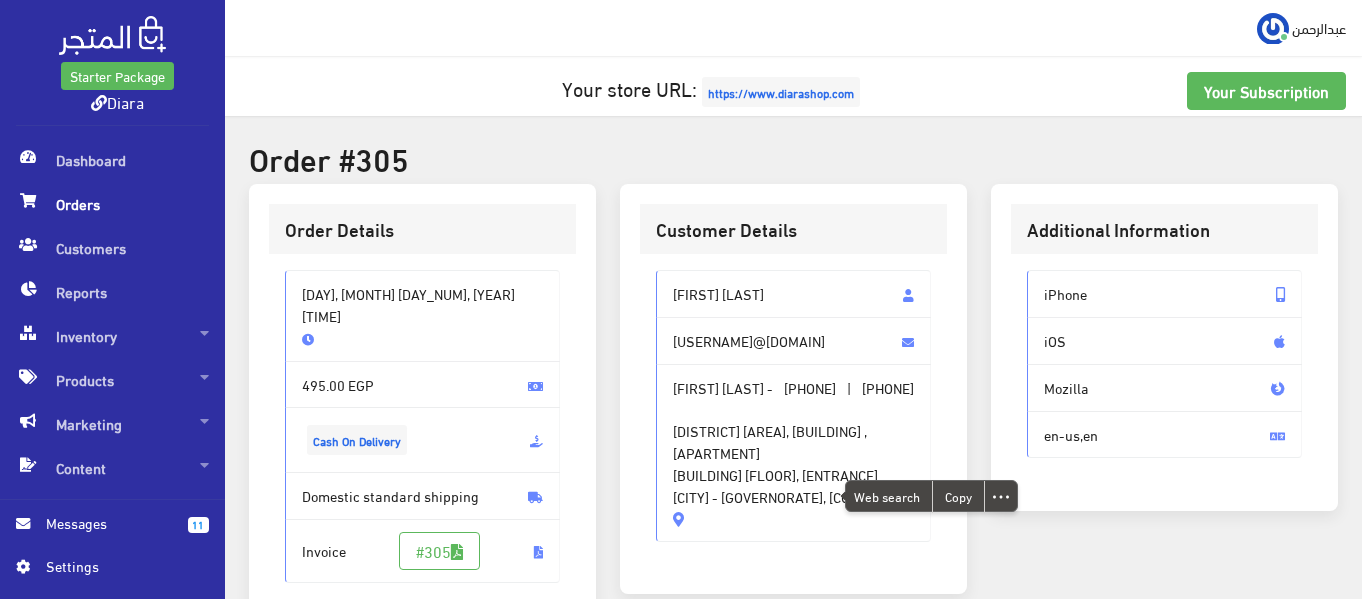 copy on "[CITY] - [GOVERNORATE], [COUNTRY]" 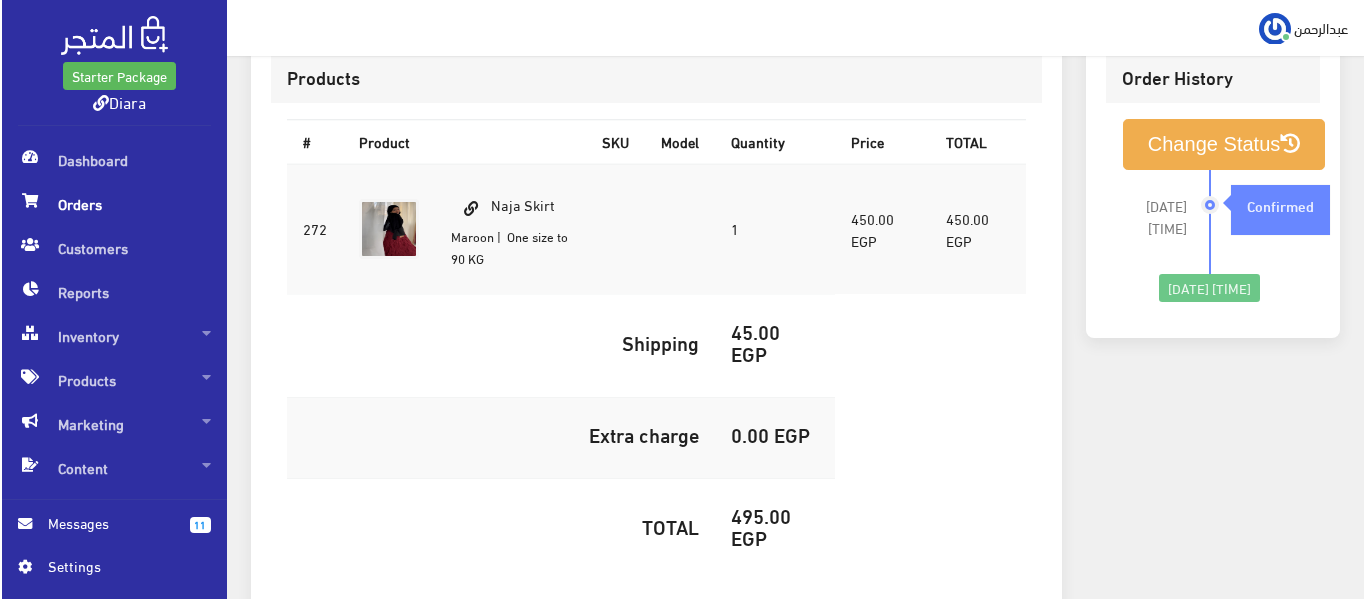 scroll, scrollTop: 430, scrollLeft: 0, axis: vertical 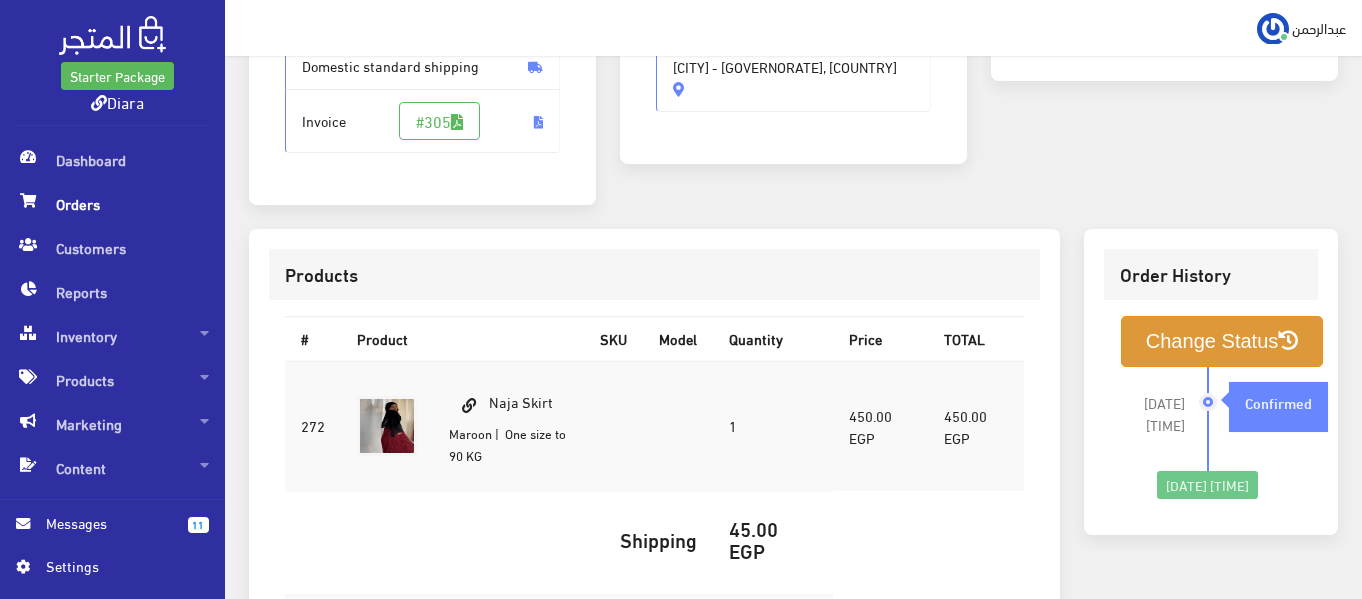 click on "Change Status" at bounding box center [1222, 341] 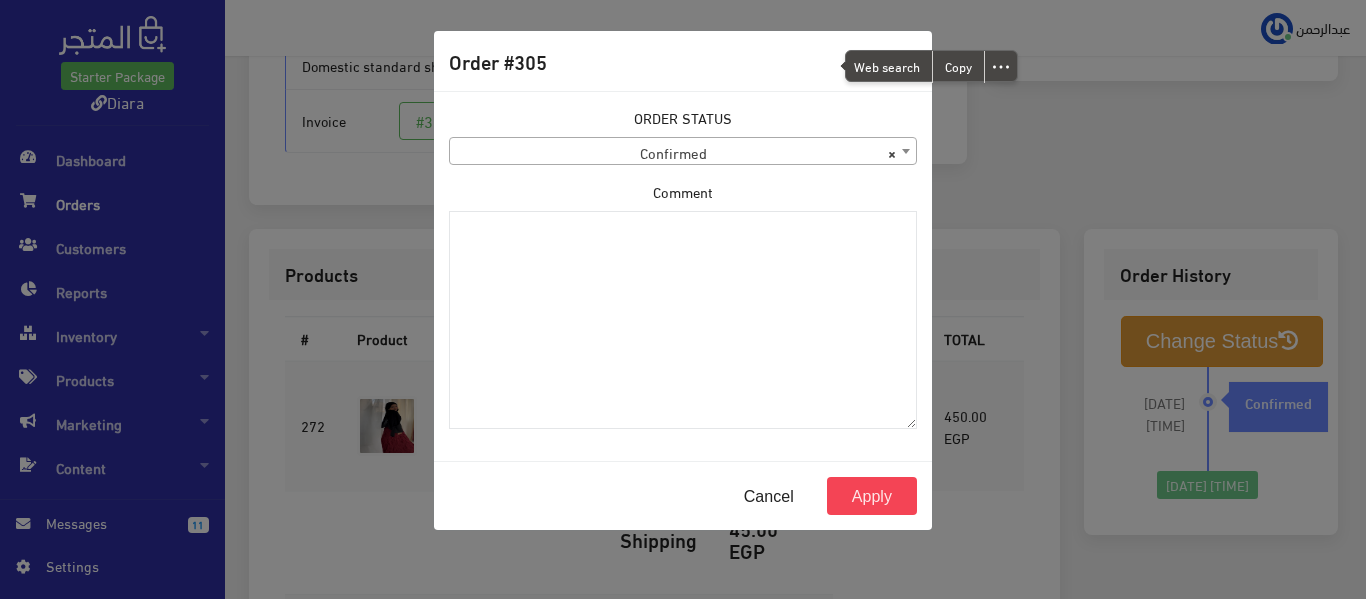 click on "× Confirmed" at bounding box center [683, 152] 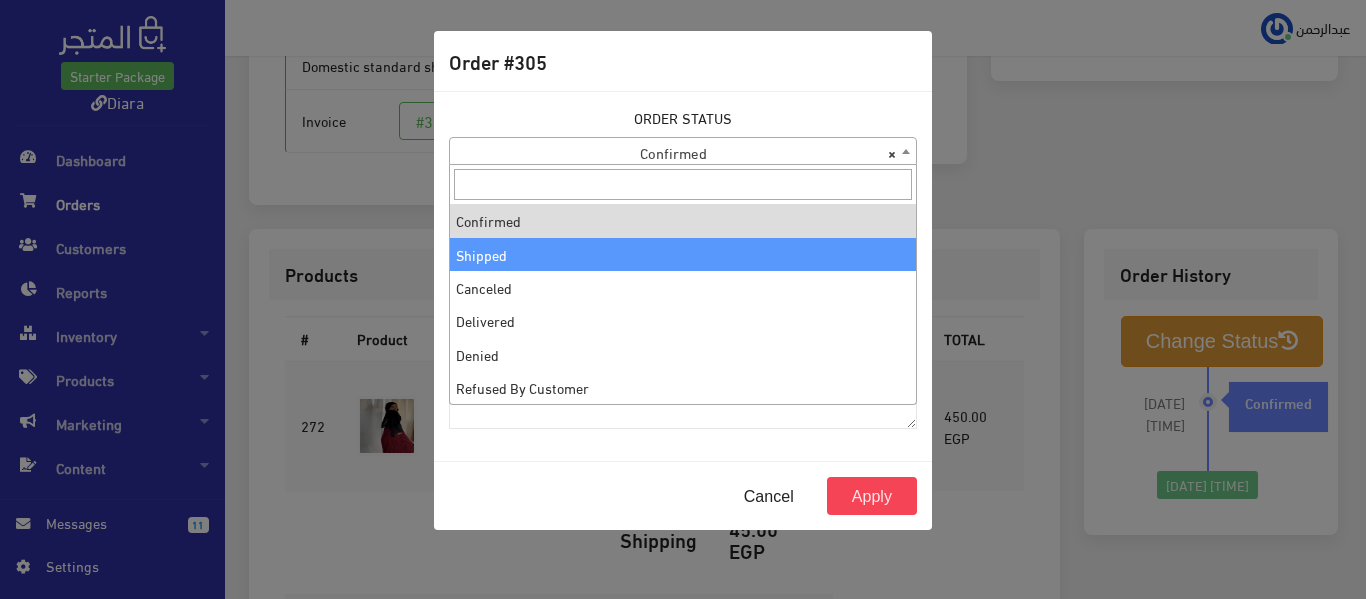 select on "2" 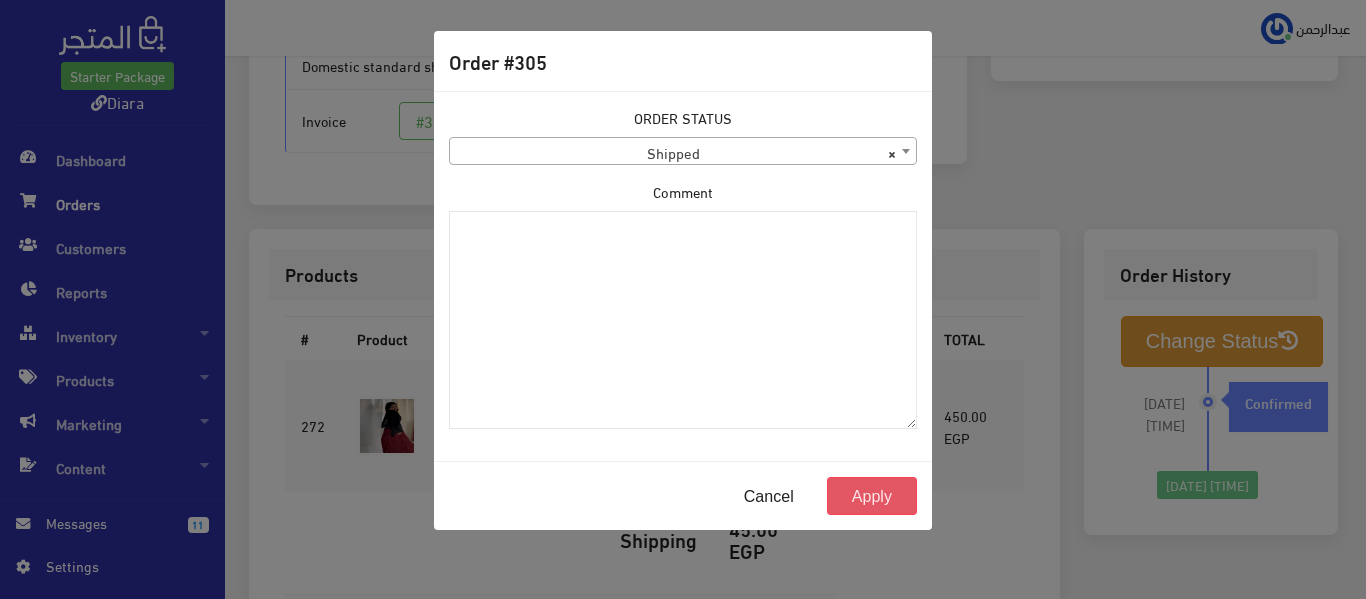 click on "Apply" at bounding box center (872, 496) 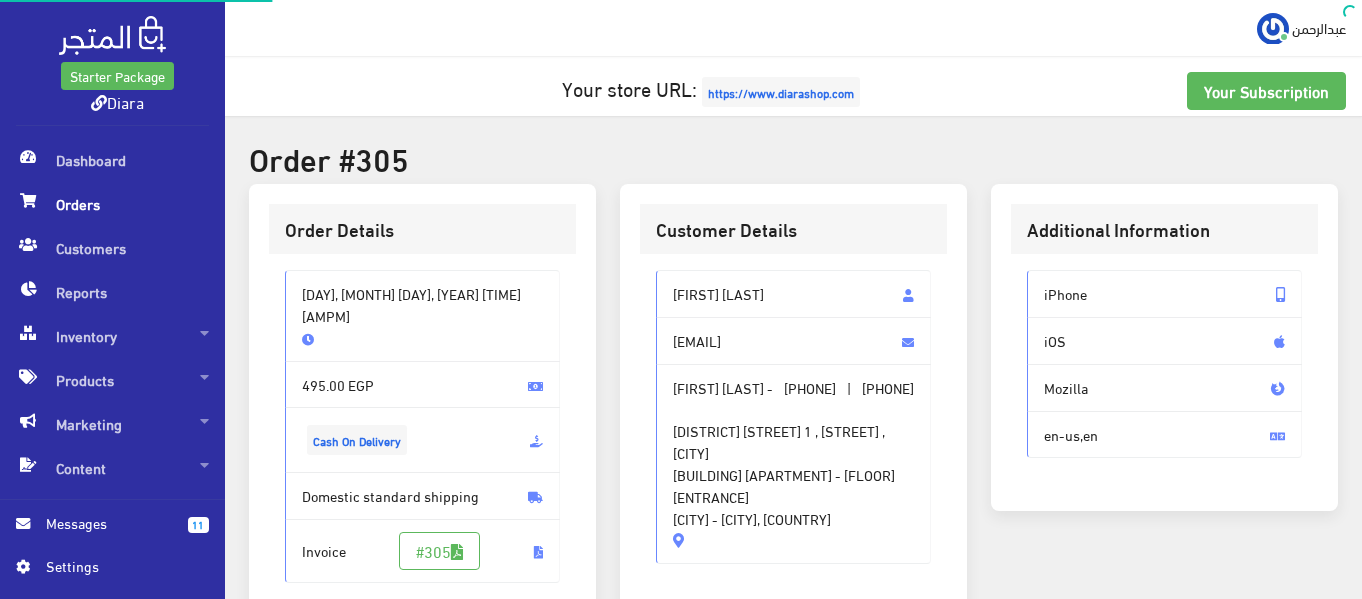 scroll, scrollTop: 0, scrollLeft: 0, axis: both 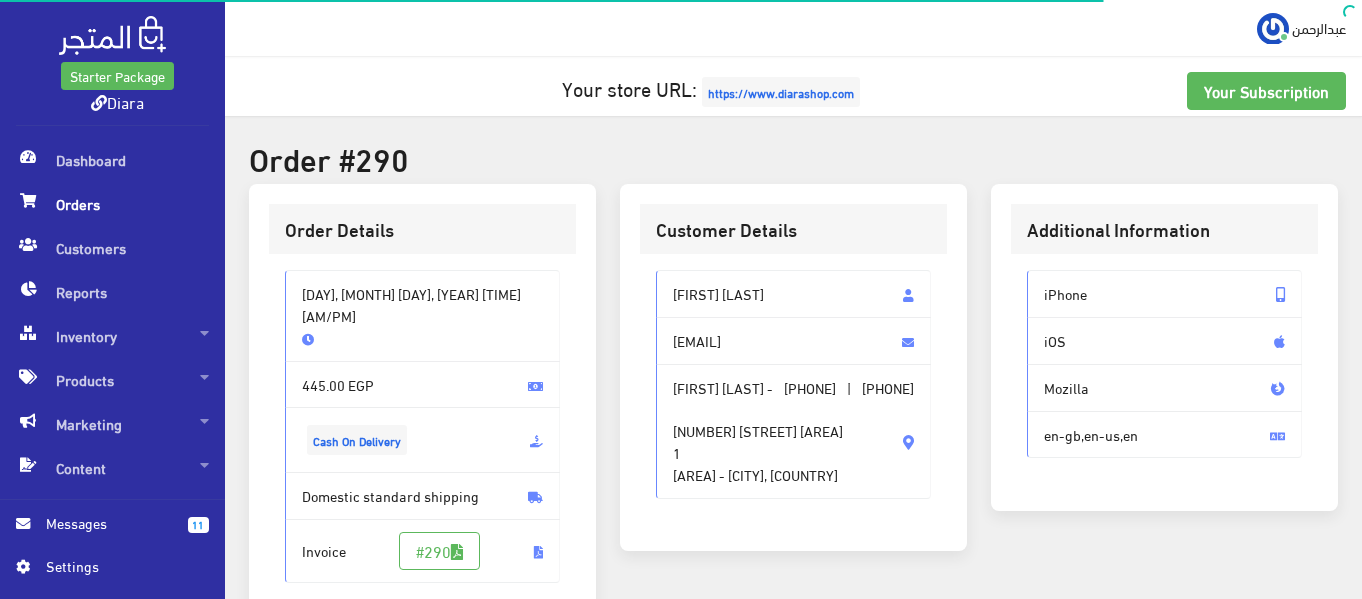 click on "[FIRST] [LAST]" at bounding box center [793, 294] 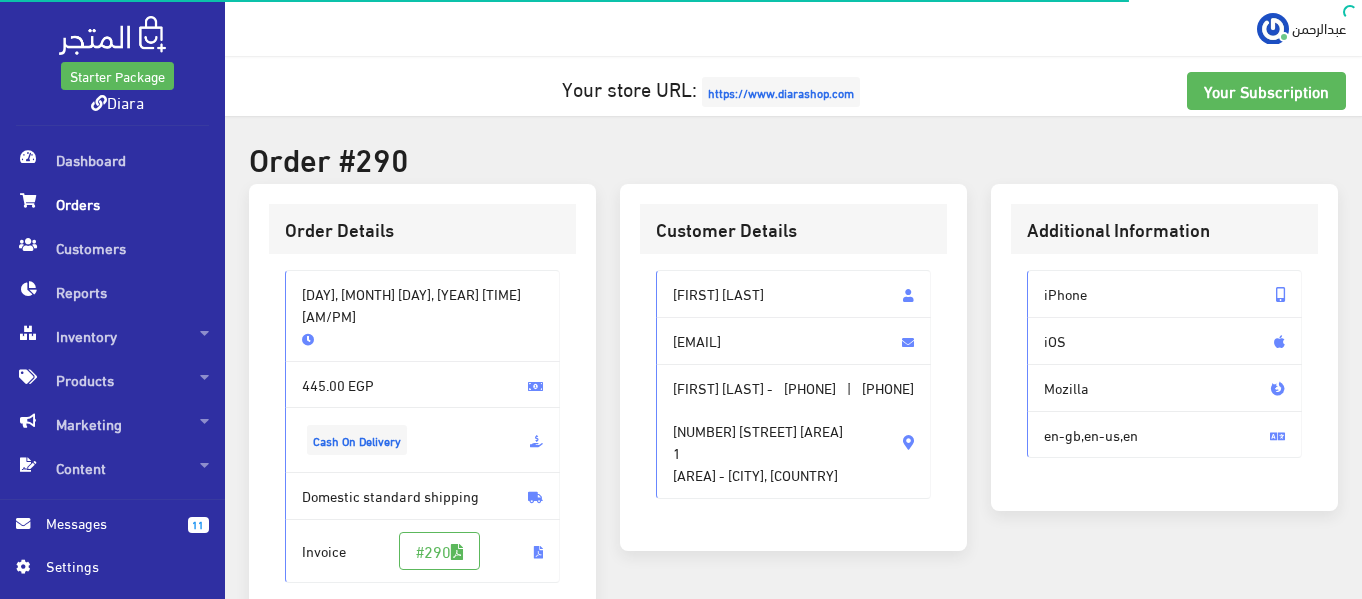click on "Yasmine Essawy" at bounding box center [793, 294] 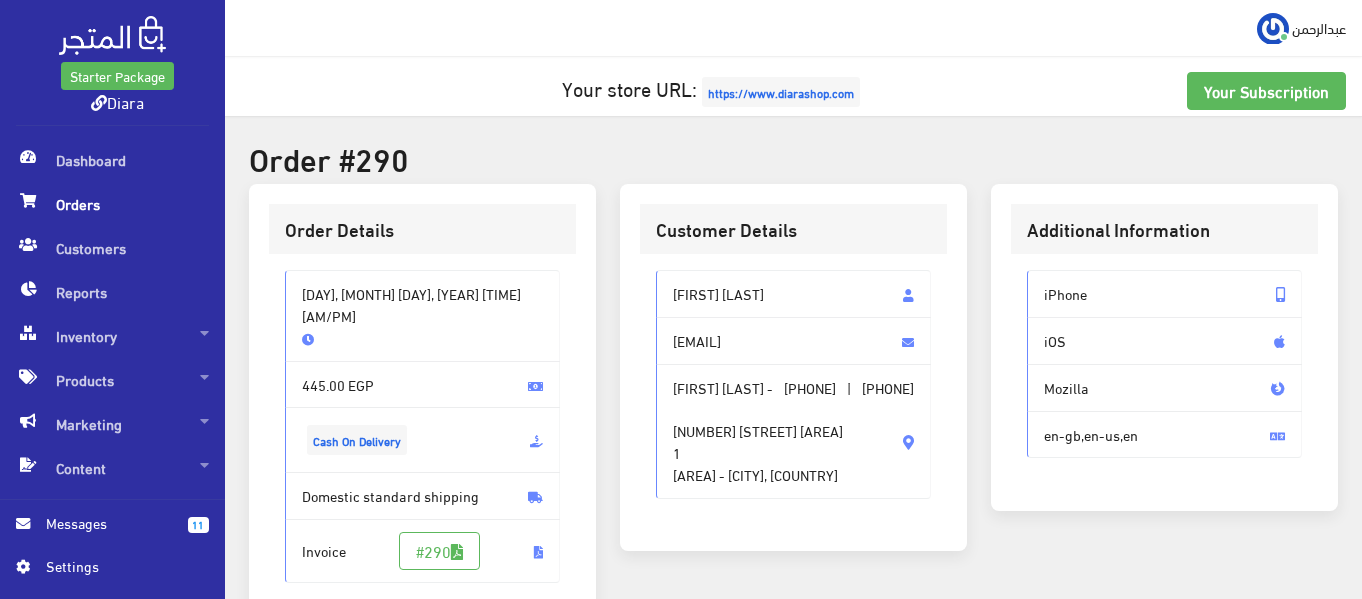 copy on "Yasmine Essawy" 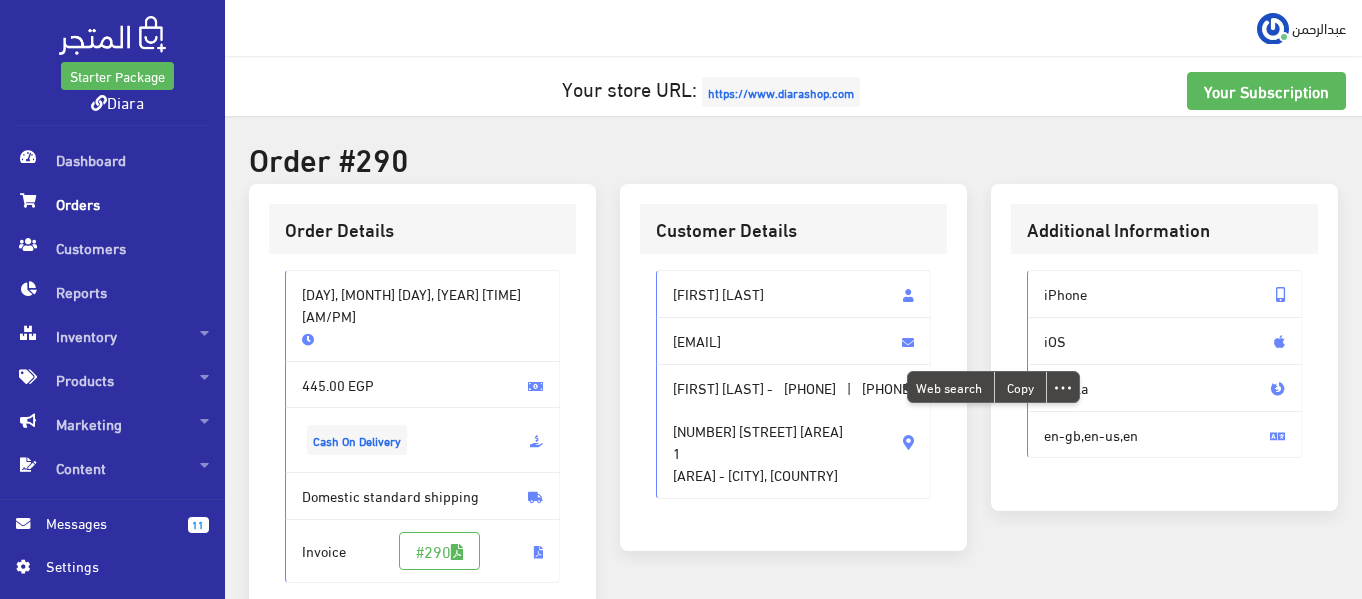 copy on "01122295631" 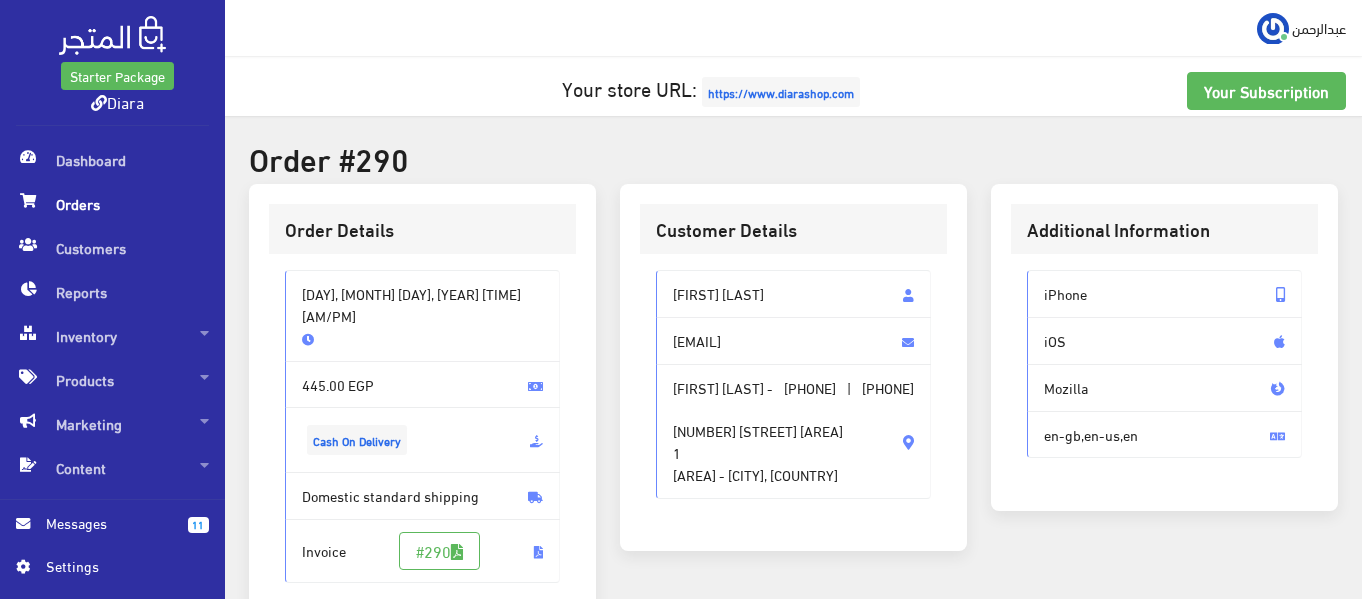 click on "121 النرجس عمارات التجمع الخامس
1
التجمع الخامس - Cairo, Egypt" at bounding box center (758, 442) 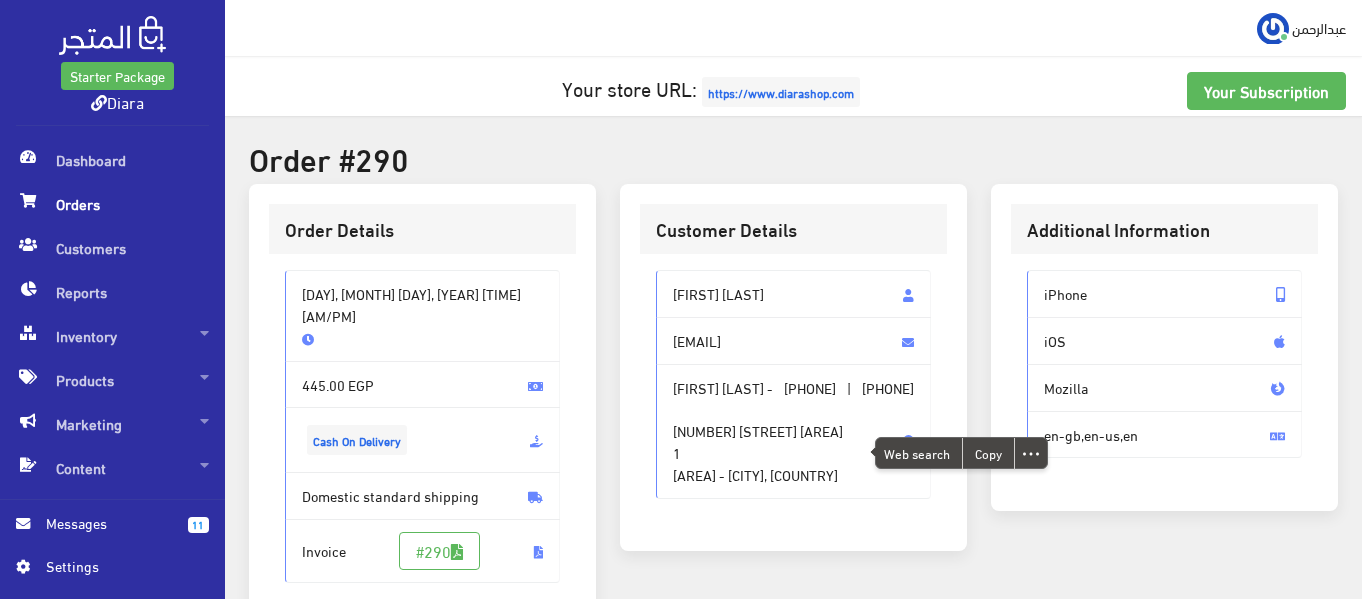 copy on "121 النرجس عمارات التجمع الخامس" 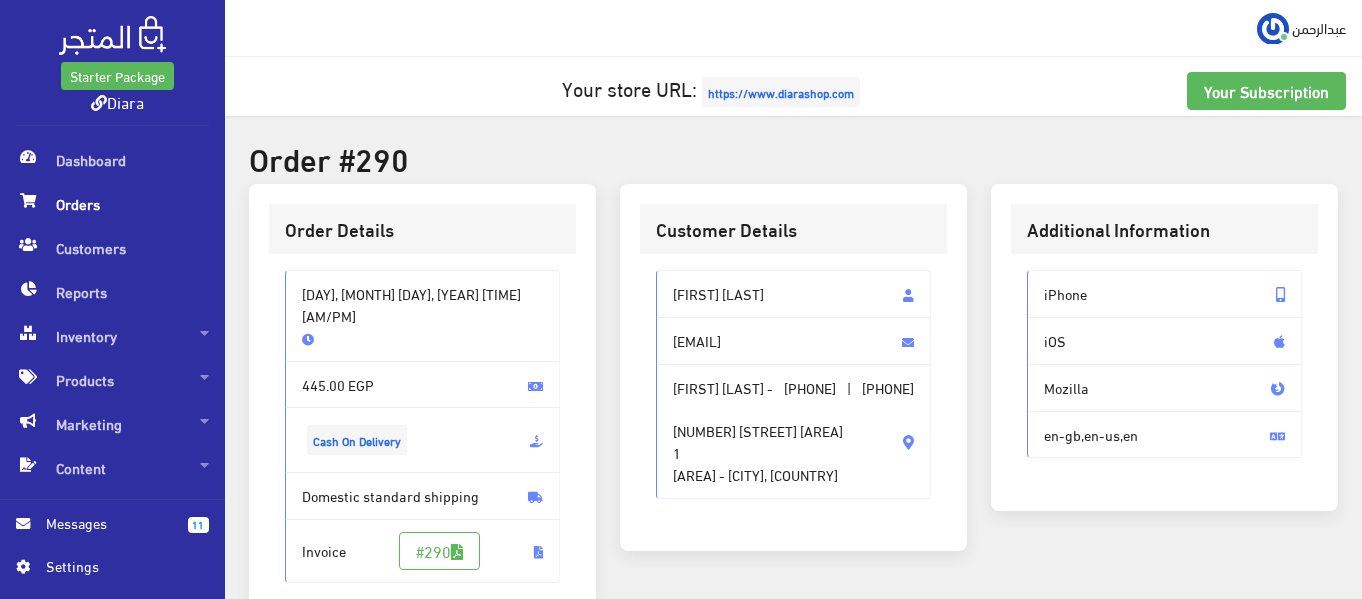 click on "121 النرجس عمارات التجمع الخامس
1
التجمع الخامس - Cairo, Egypt" at bounding box center [758, 442] 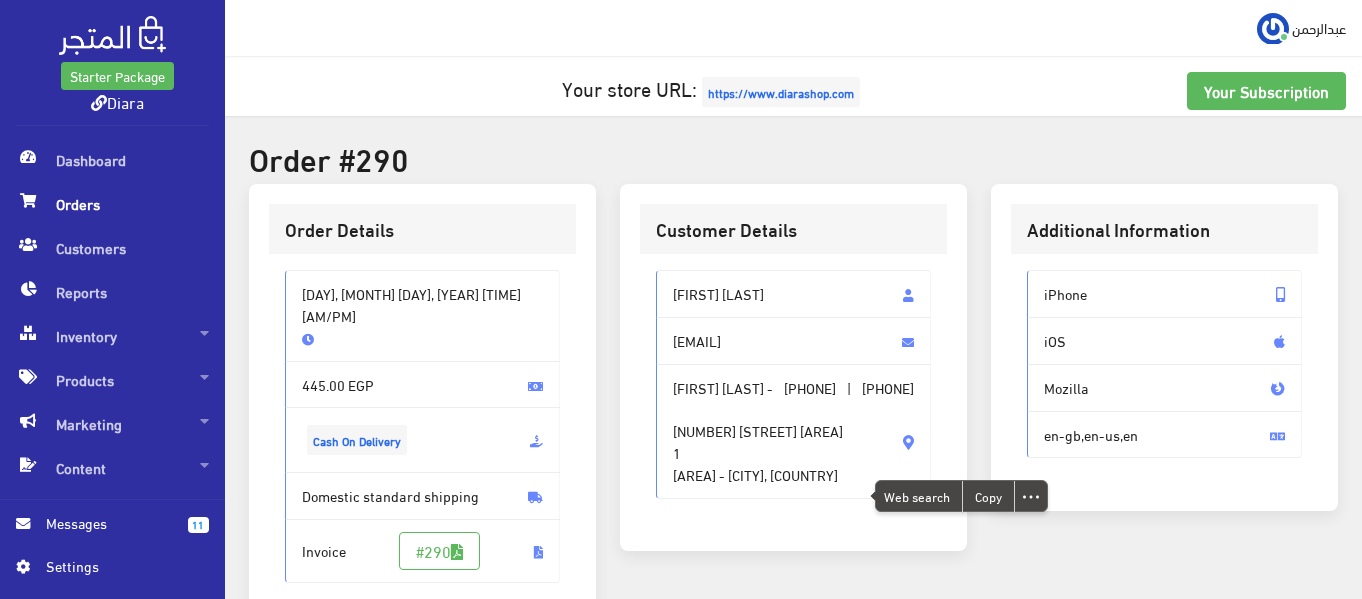 click on "121 النرجس عمارات التجمع الخامس
1
التجمع الخامس - Cairo, Egypt" at bounding box center [758, 442] 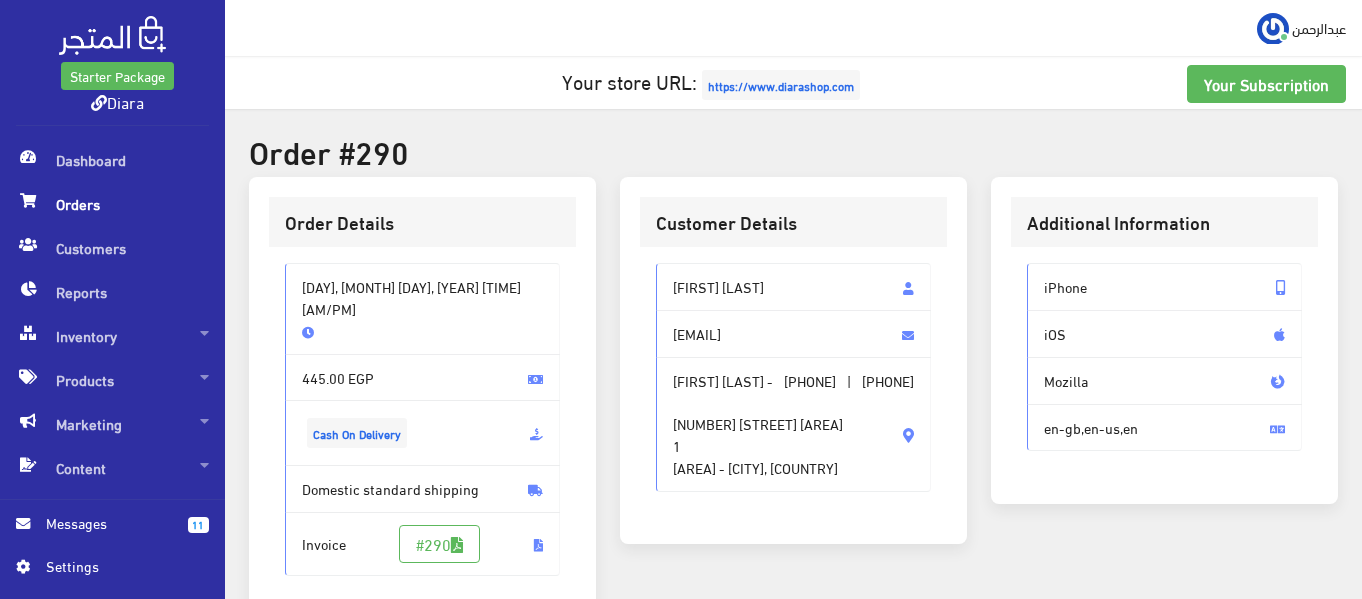 scroll, scrollTop: 0, scrollLeft: 0, axis: both 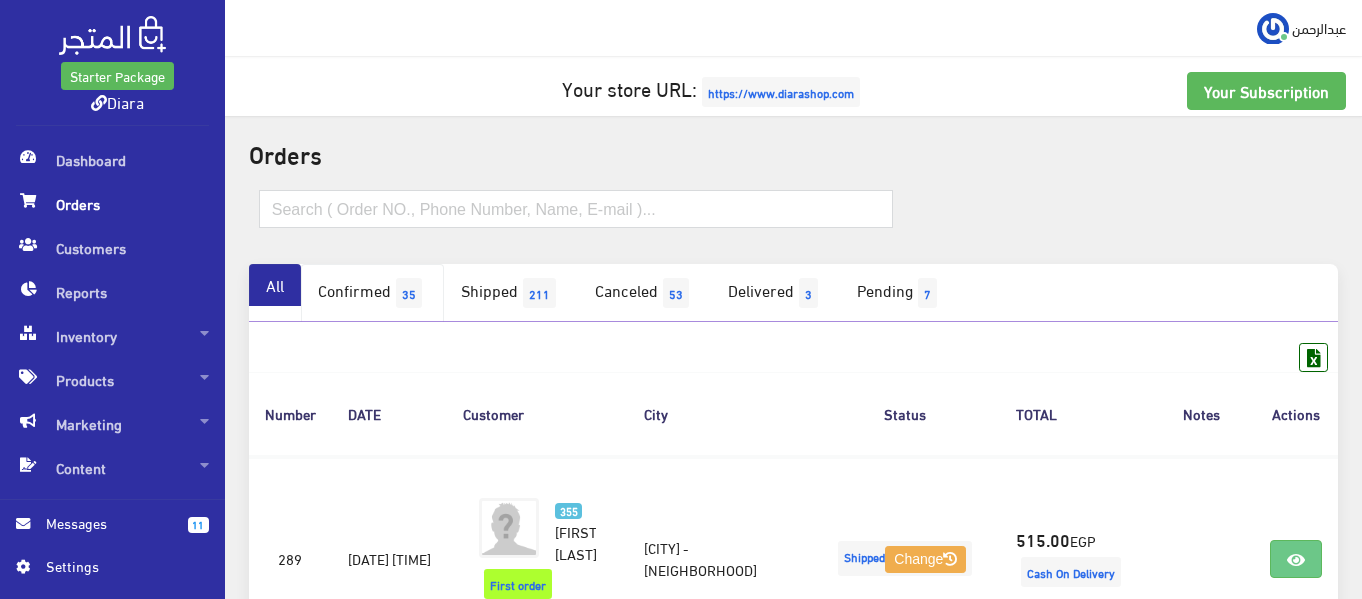 click on "Confirmed
35" at bounding box center (372, 293) 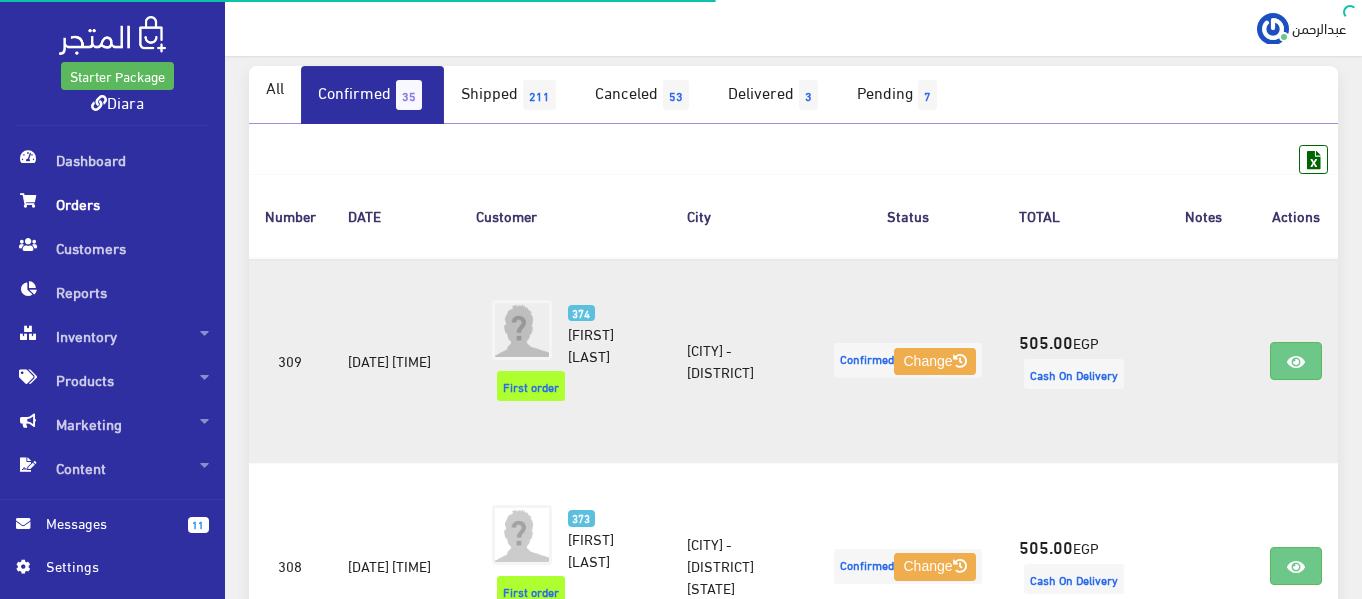 scroll, scrollTop: 200, scrollLeft: 0, axis: vertical 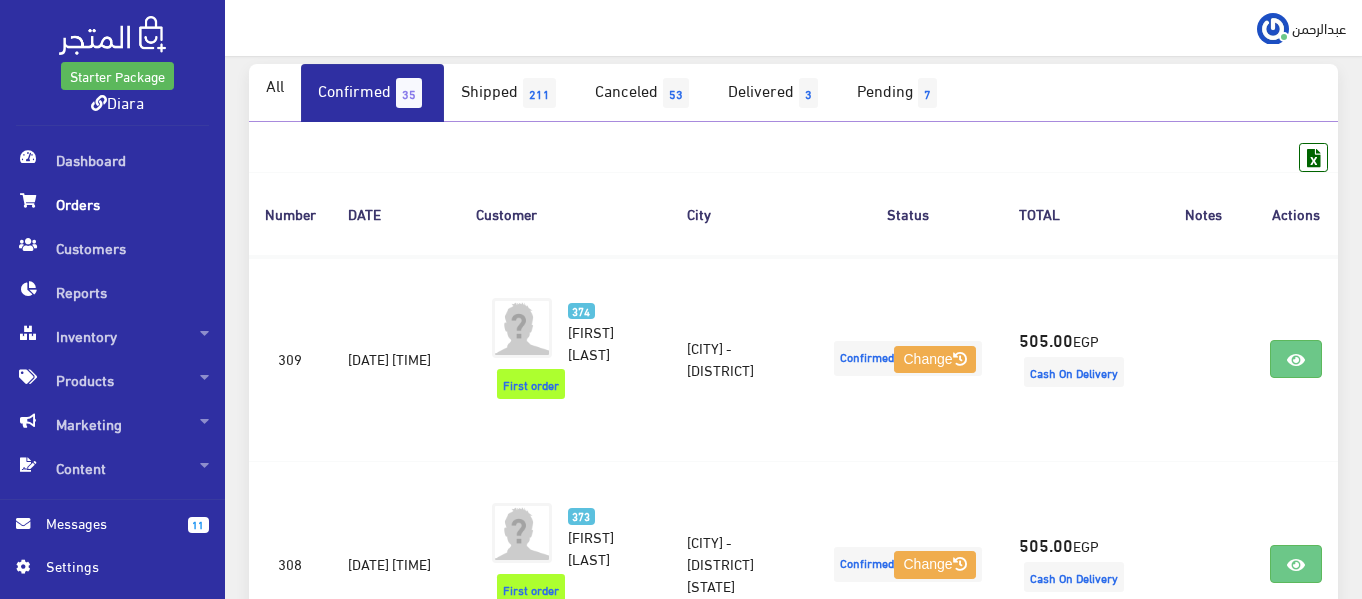 click on "Confirmed
35" at bounding box center (372, 93) 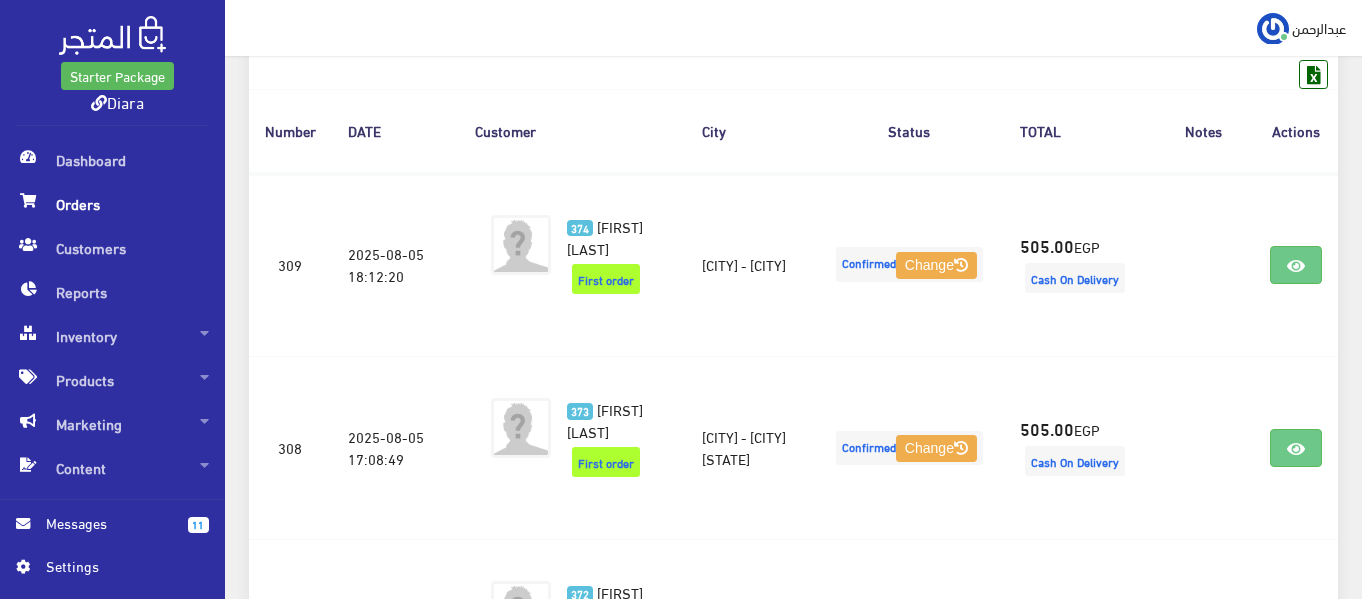 scroll, scrollTop: 0, scrollLeft: 0, axis: both 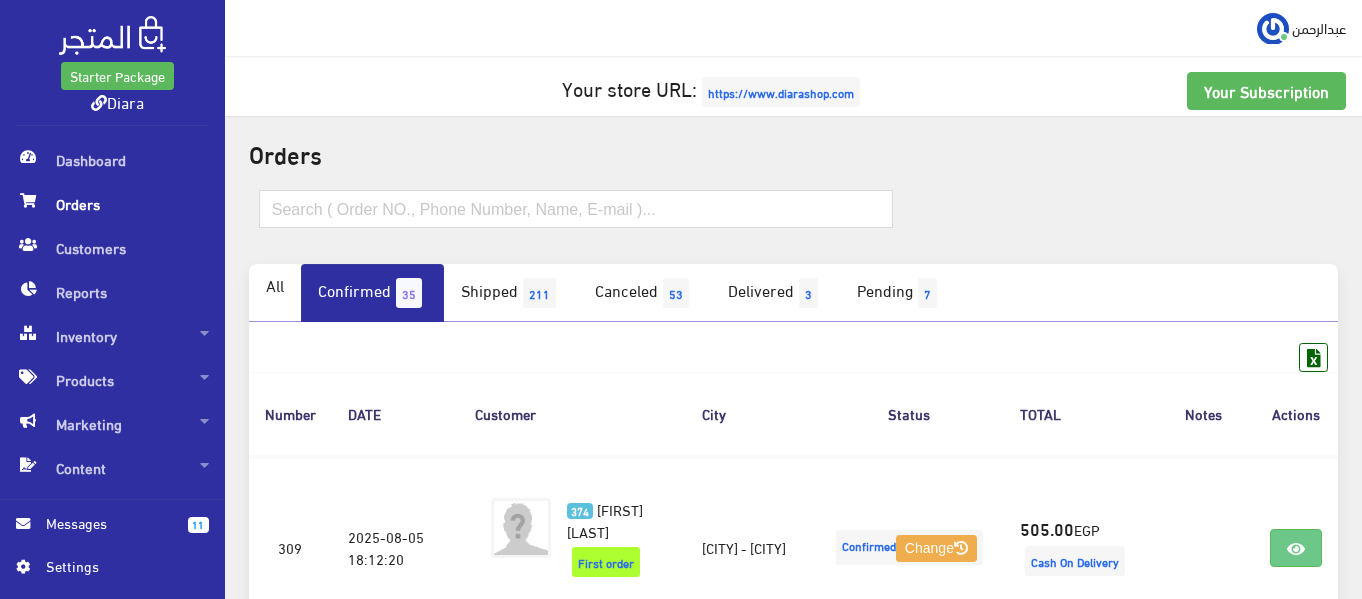 click on "35" at bounding box center (409, 293) 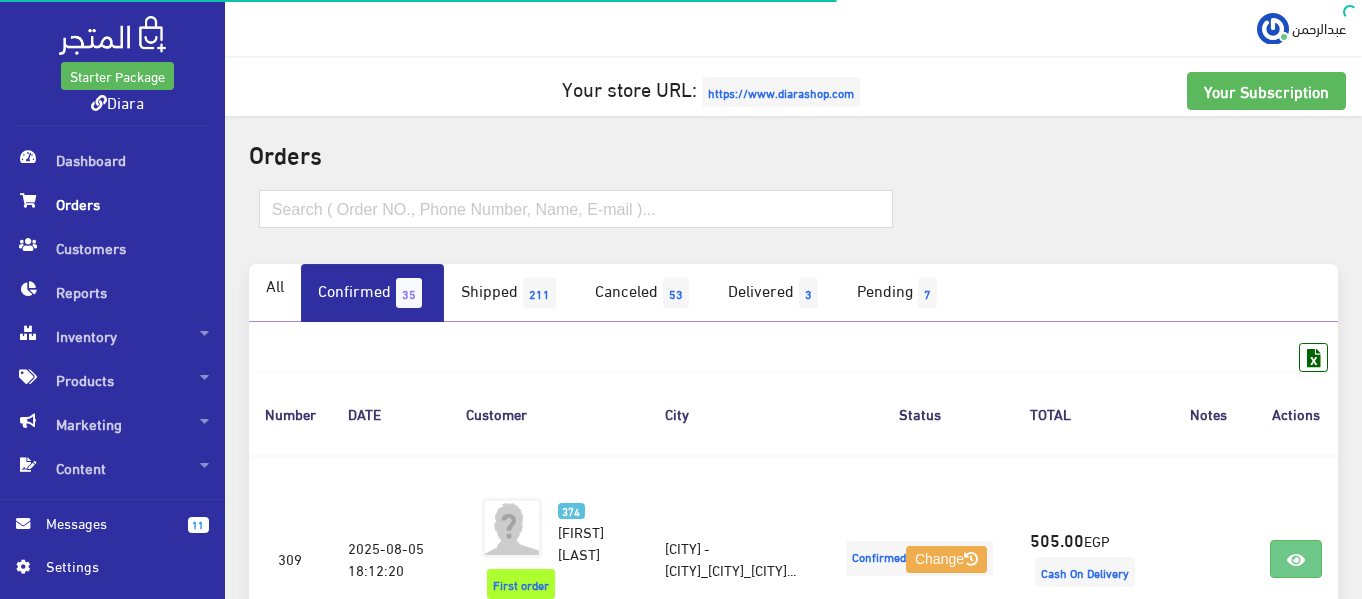 scroll, scrollTop: 0, scrollLeft: 0, axis: both 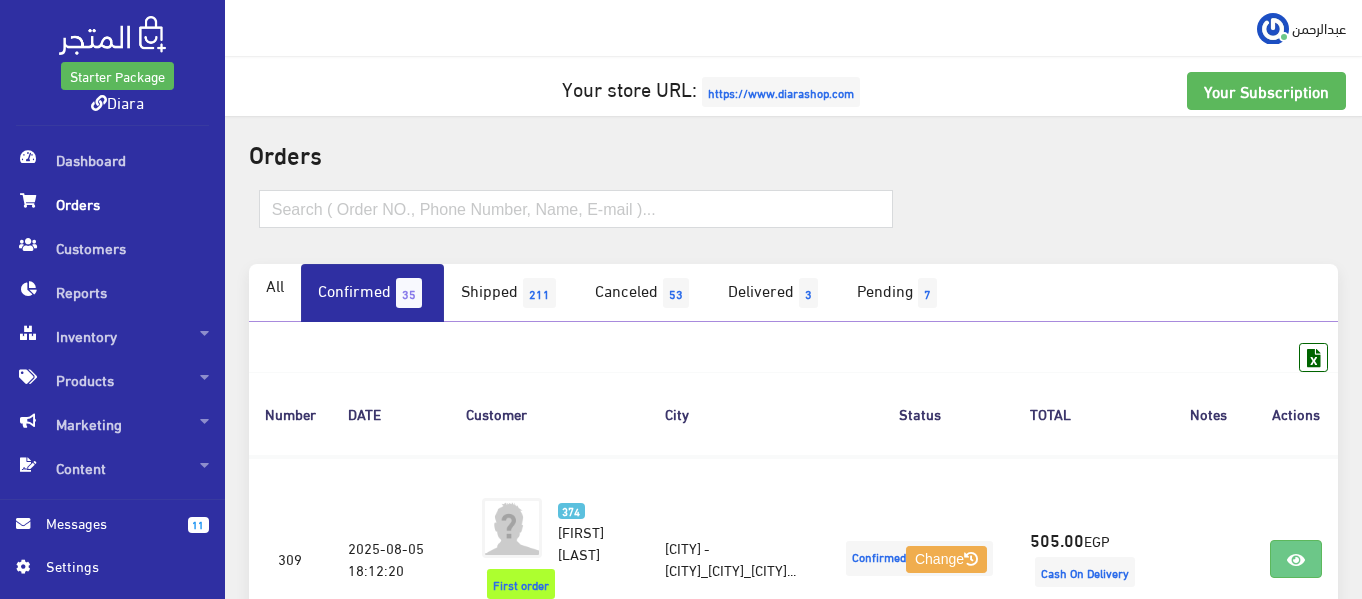 click at bounding box center (112, 35) 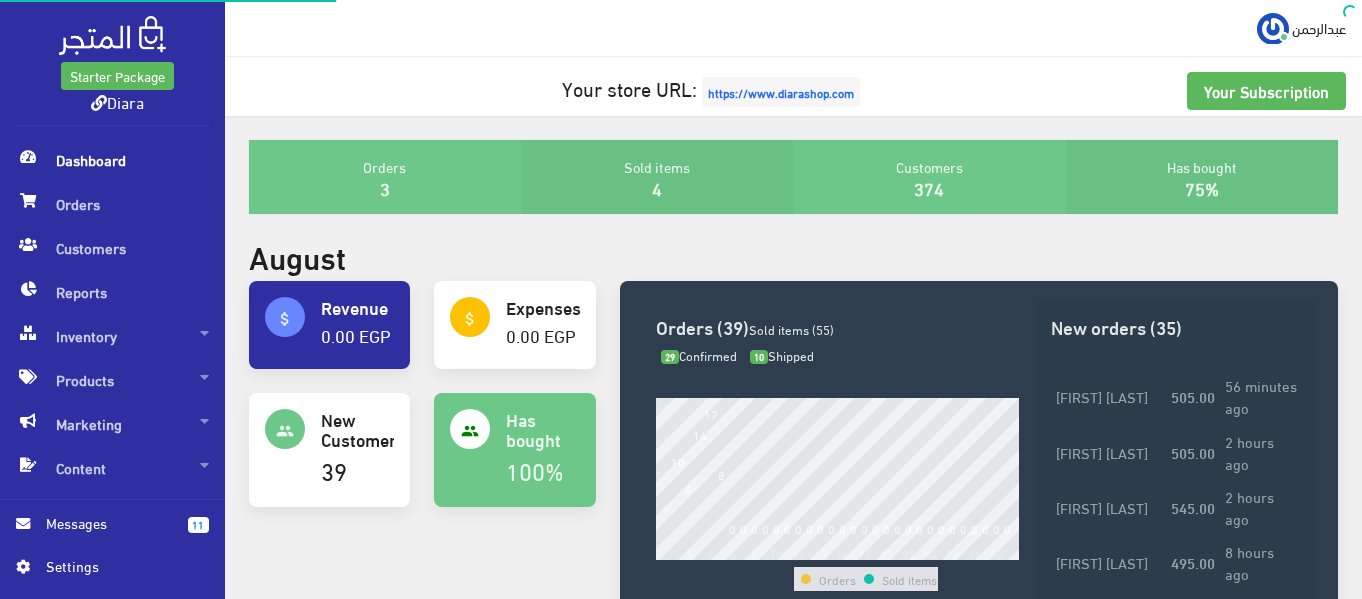 scroll, scrollTop: 0, scrollLeft: 0, axis: both 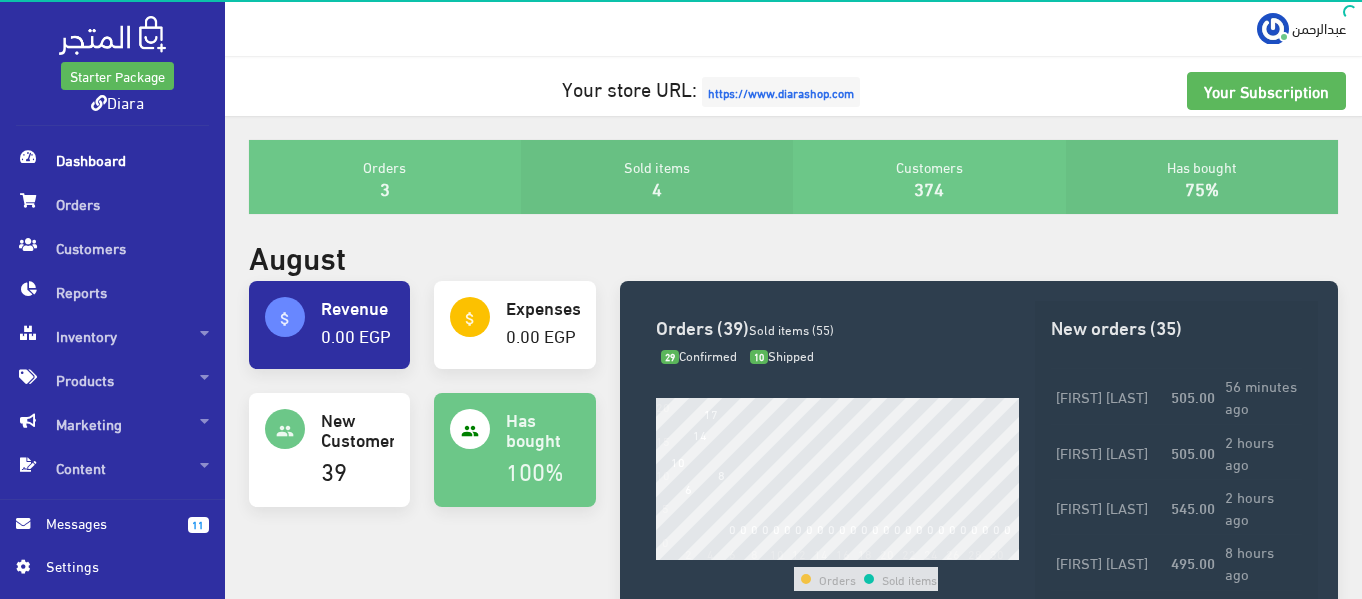 click at bounding box center [1273, 29] 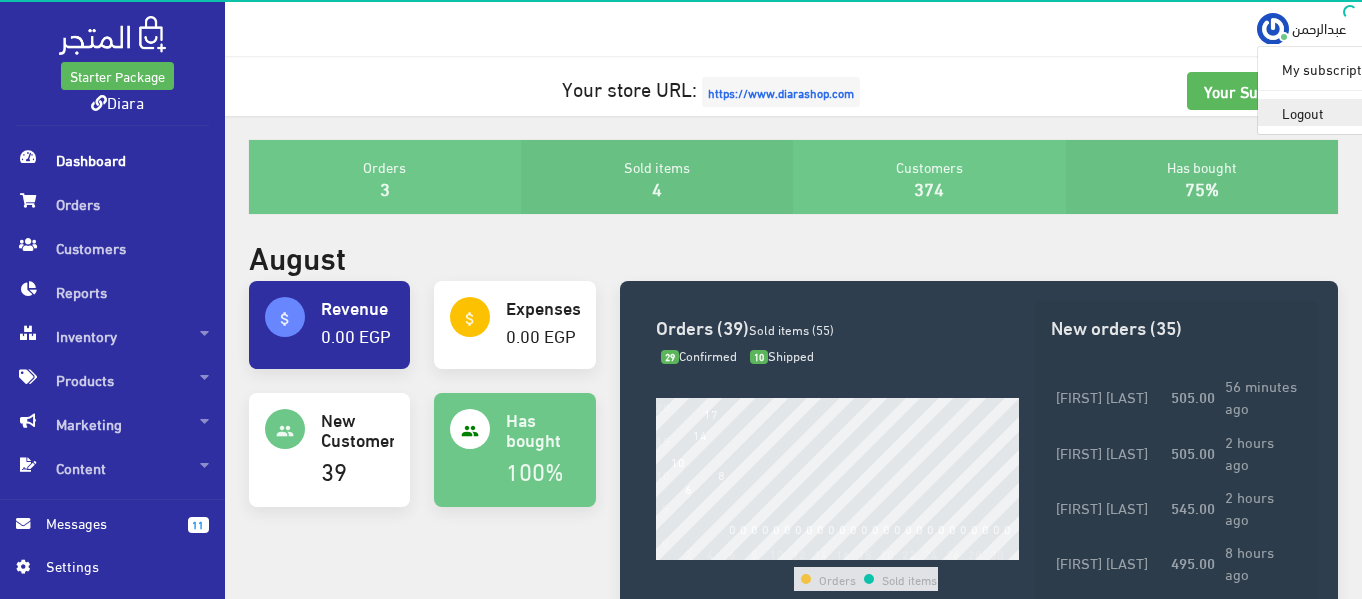 click on "Logout" at bounding box center [1337, 112] 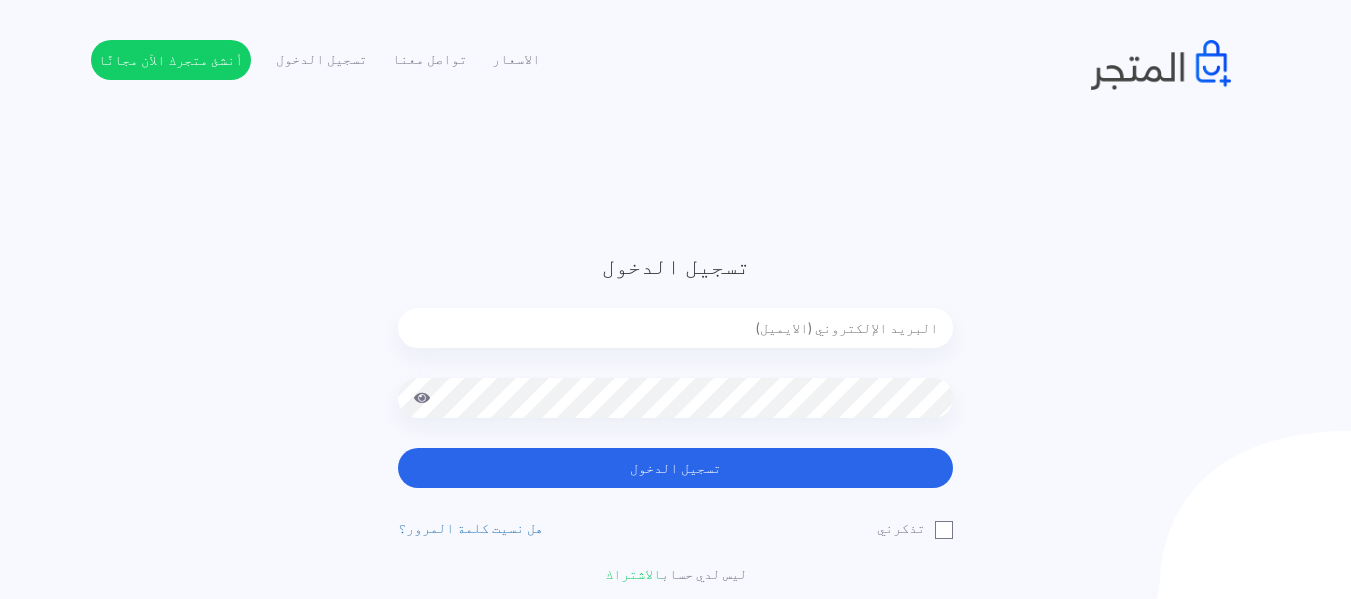 scroll, scrollTop: 0, scrollLeft: 0, axis: both 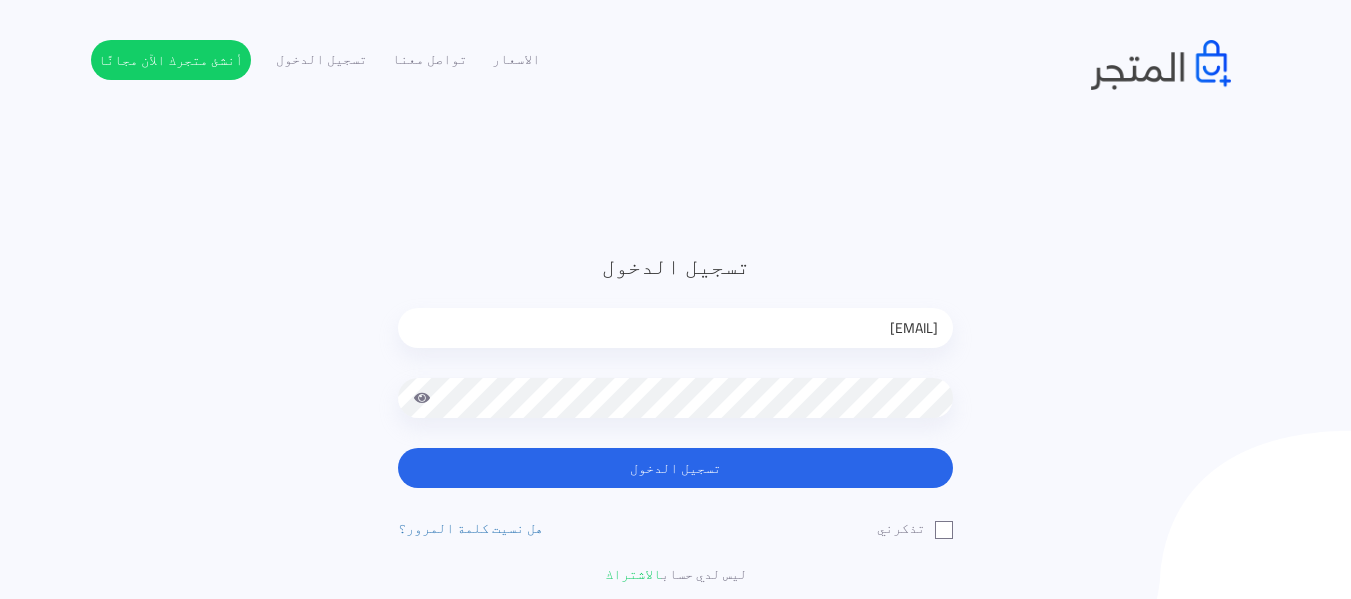 click on "[EMAIL]" at bounding box center (675, 328) 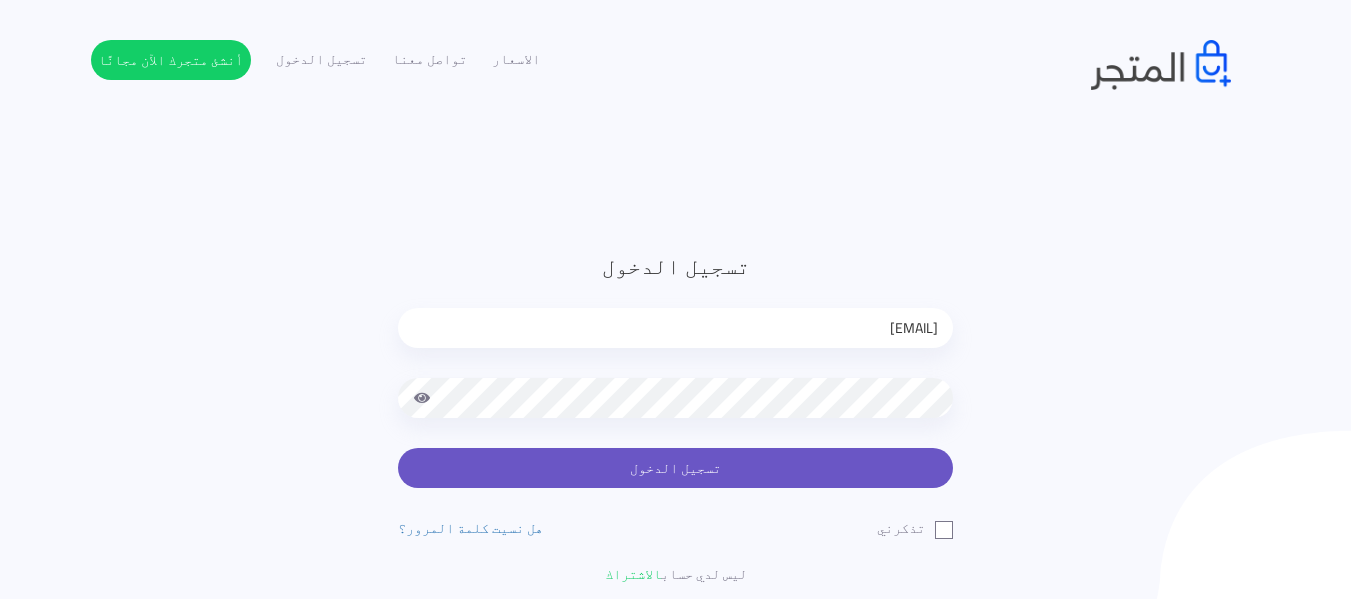click on "تسجيل الدخول" at bounding box center [675, 468] 